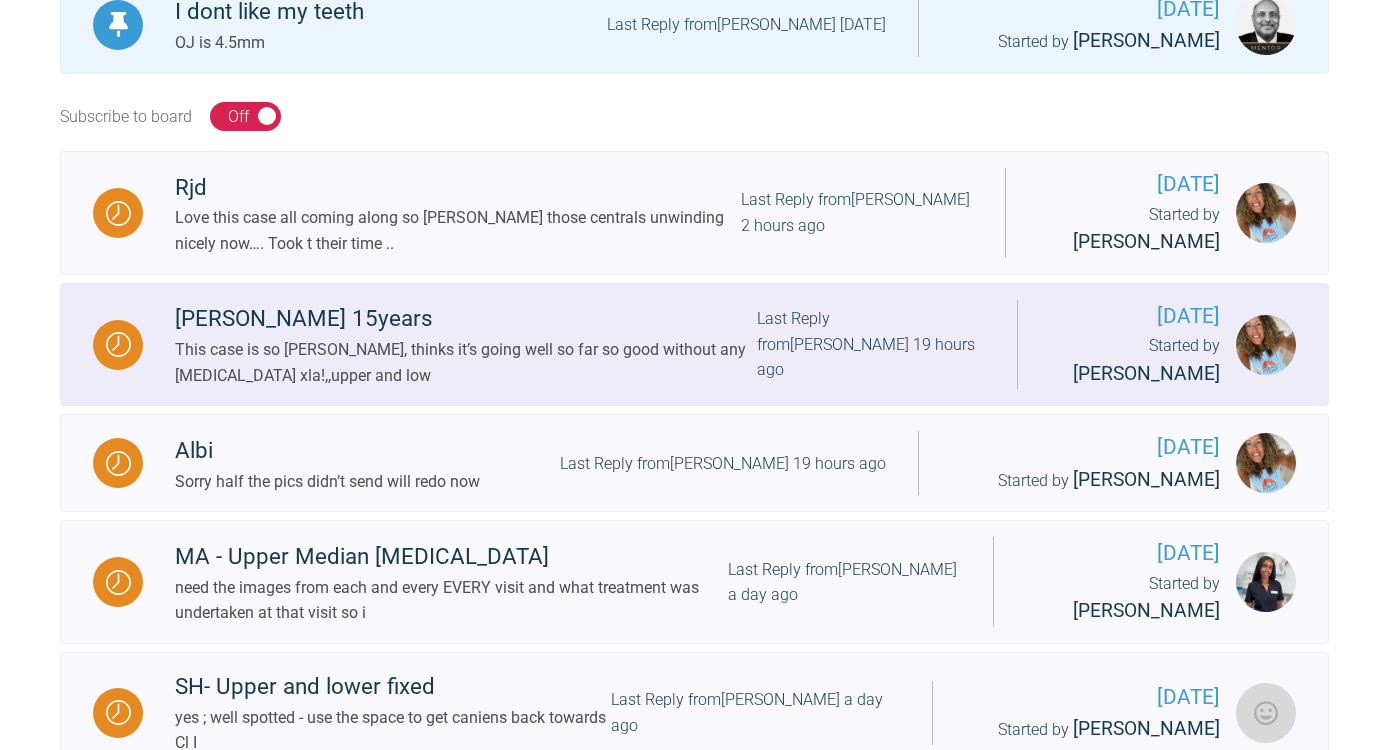 scroll, scrollTop: 537, scrollLeft: 0, axis: vertical 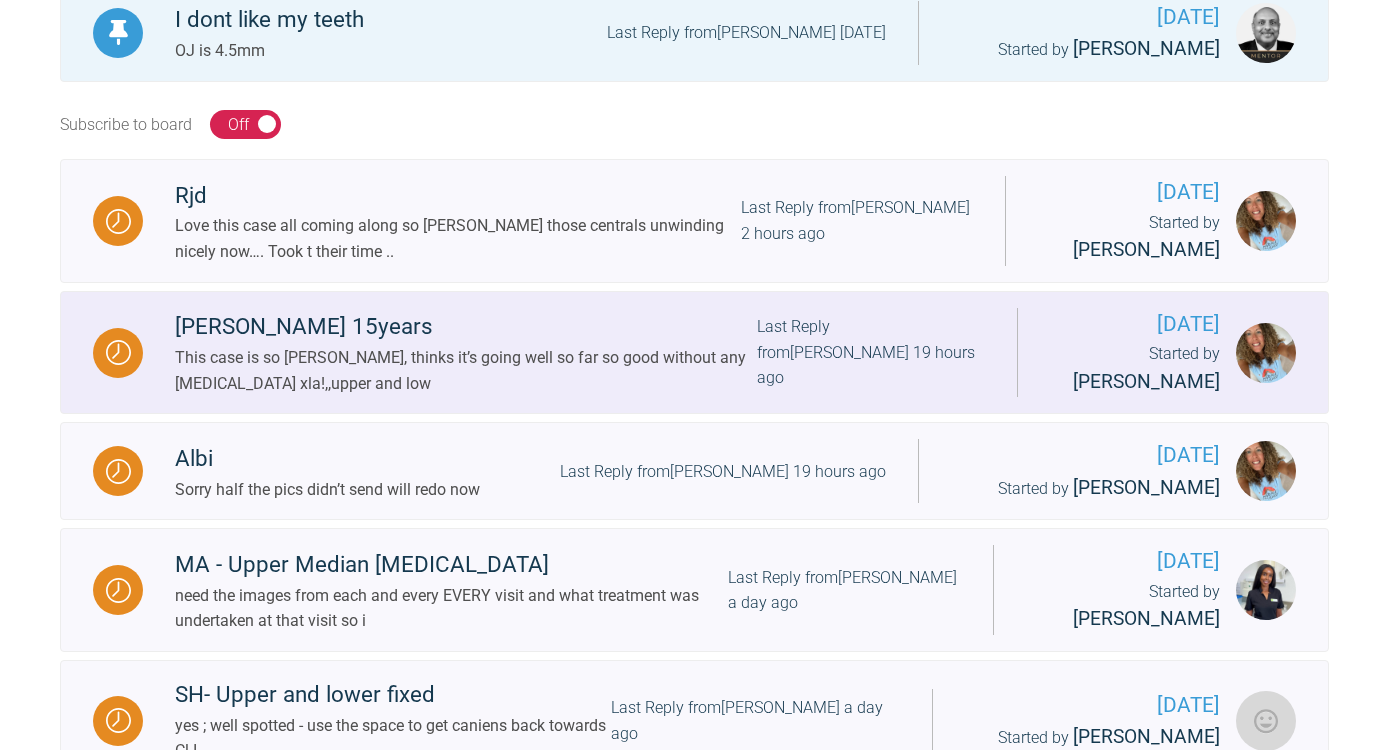 click on "Ellis 15years" at bounding box center [466, 327] 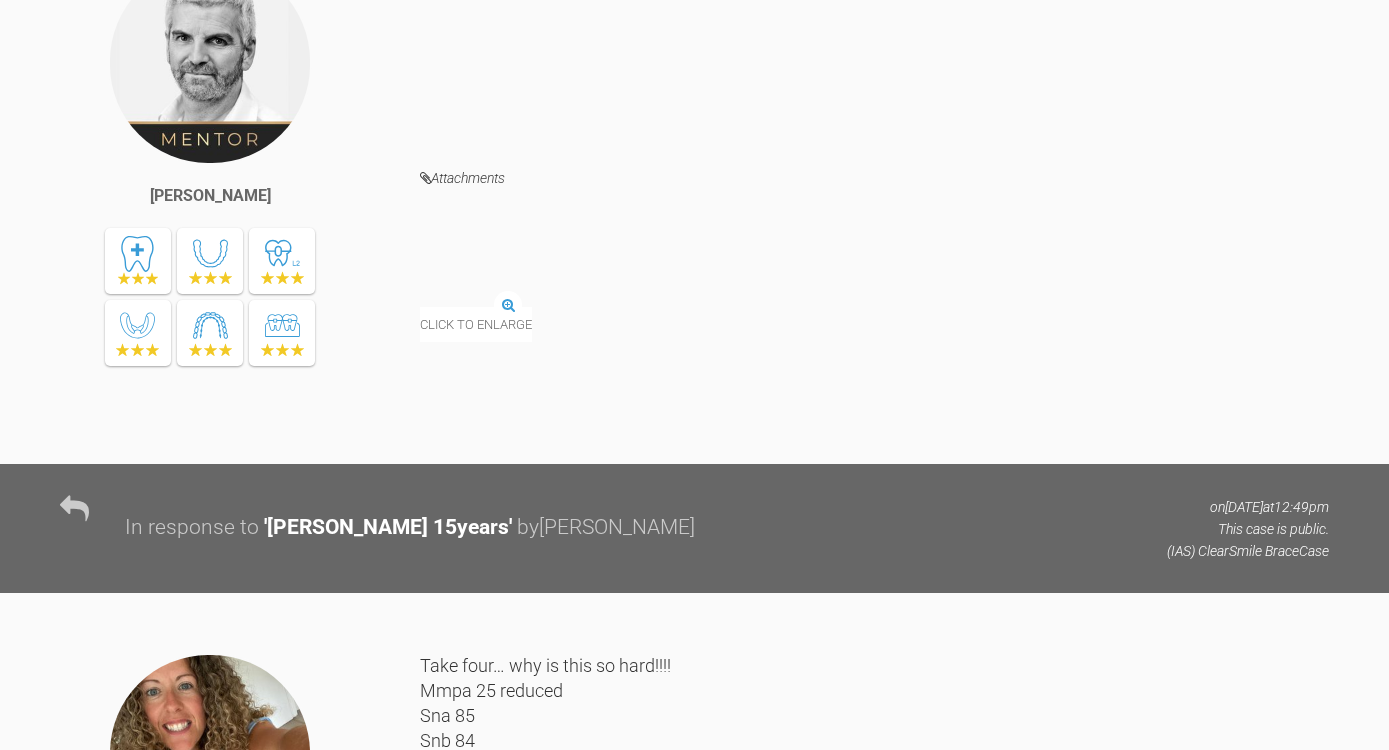 scroll, scrollTop: 8057, scrollLeft: 0, axis: vertical 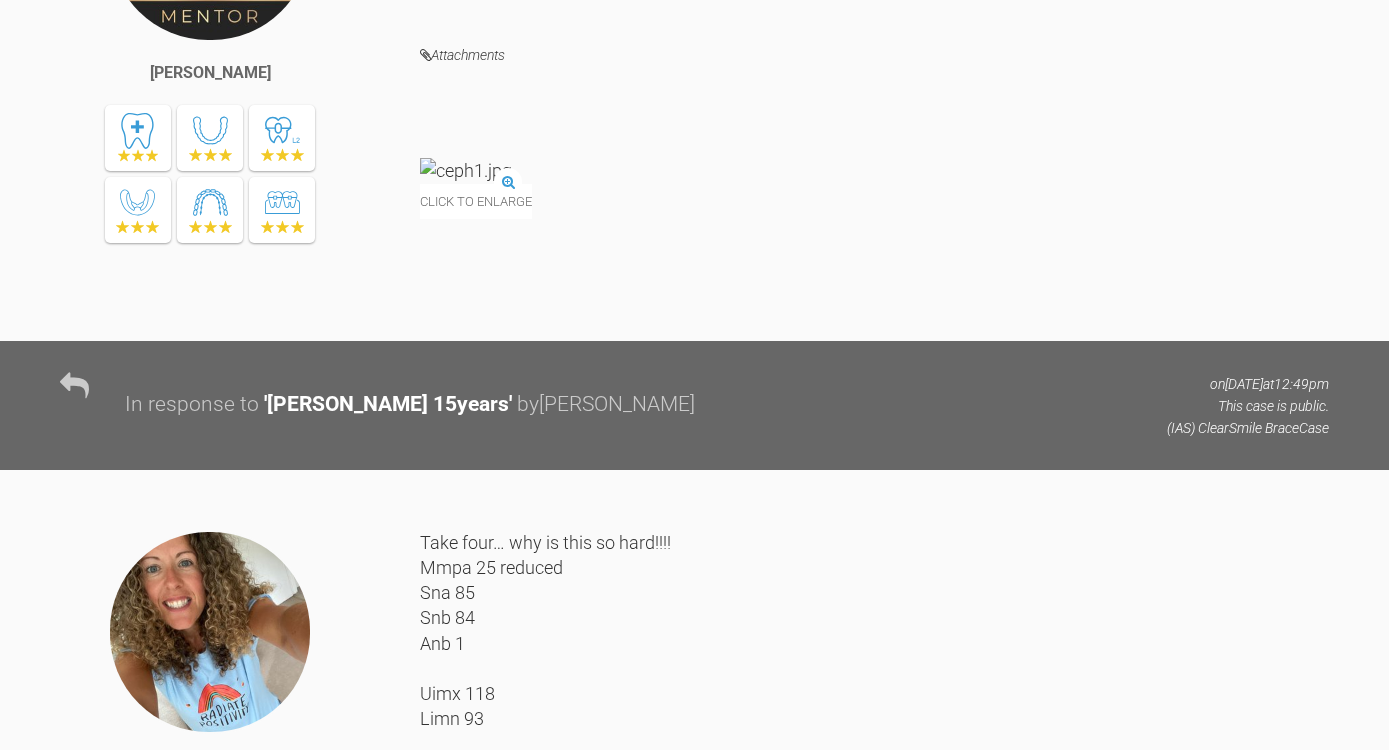 click at bounding box center [466, 170] 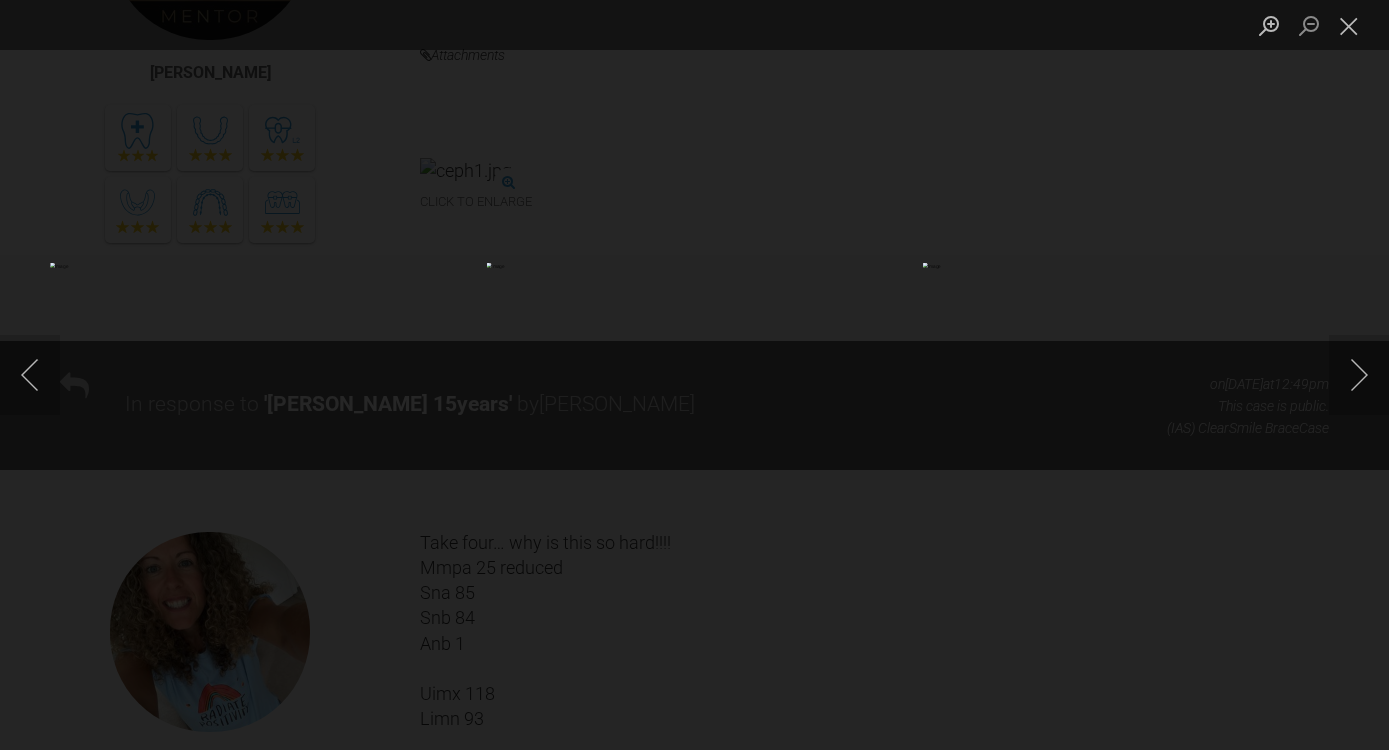 click at bounding box center (694, 375) 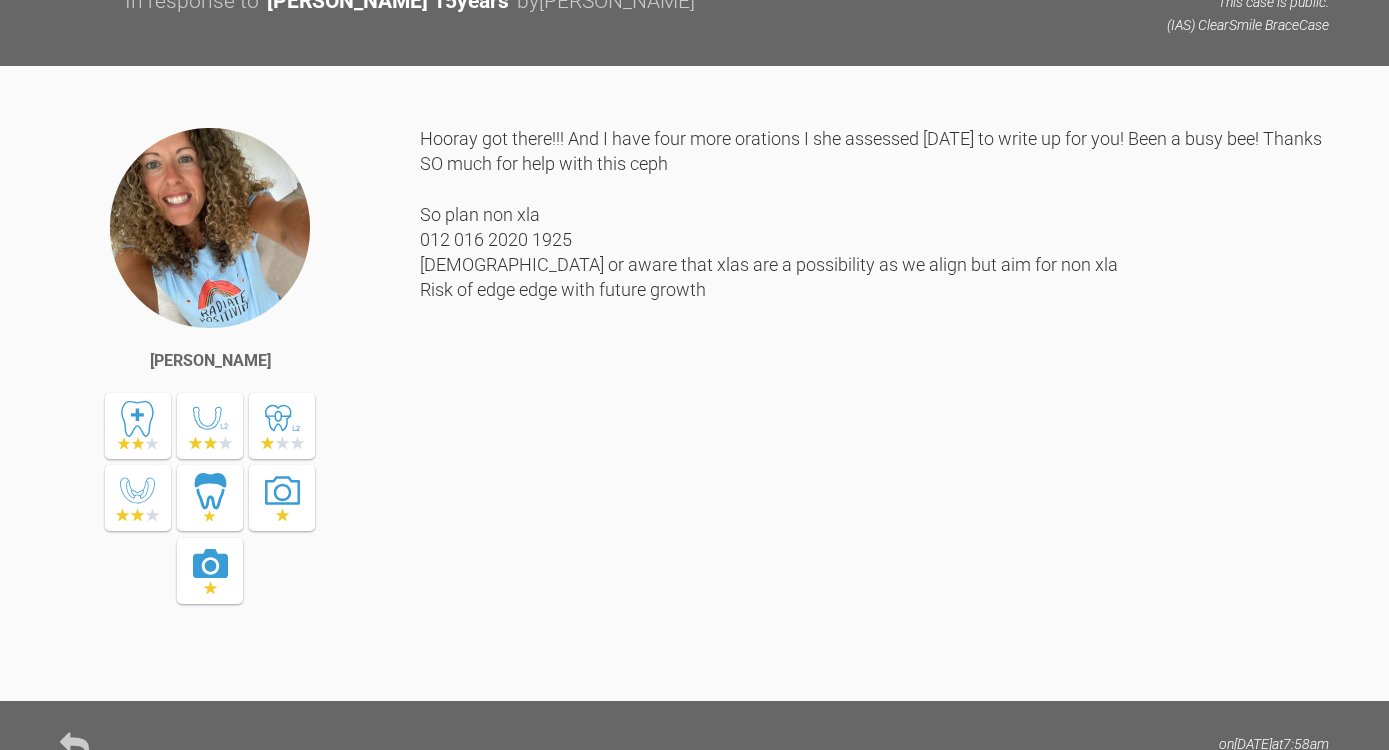 scroll, scrollTop: 9927, scrollLeft: 0, axis: vertical 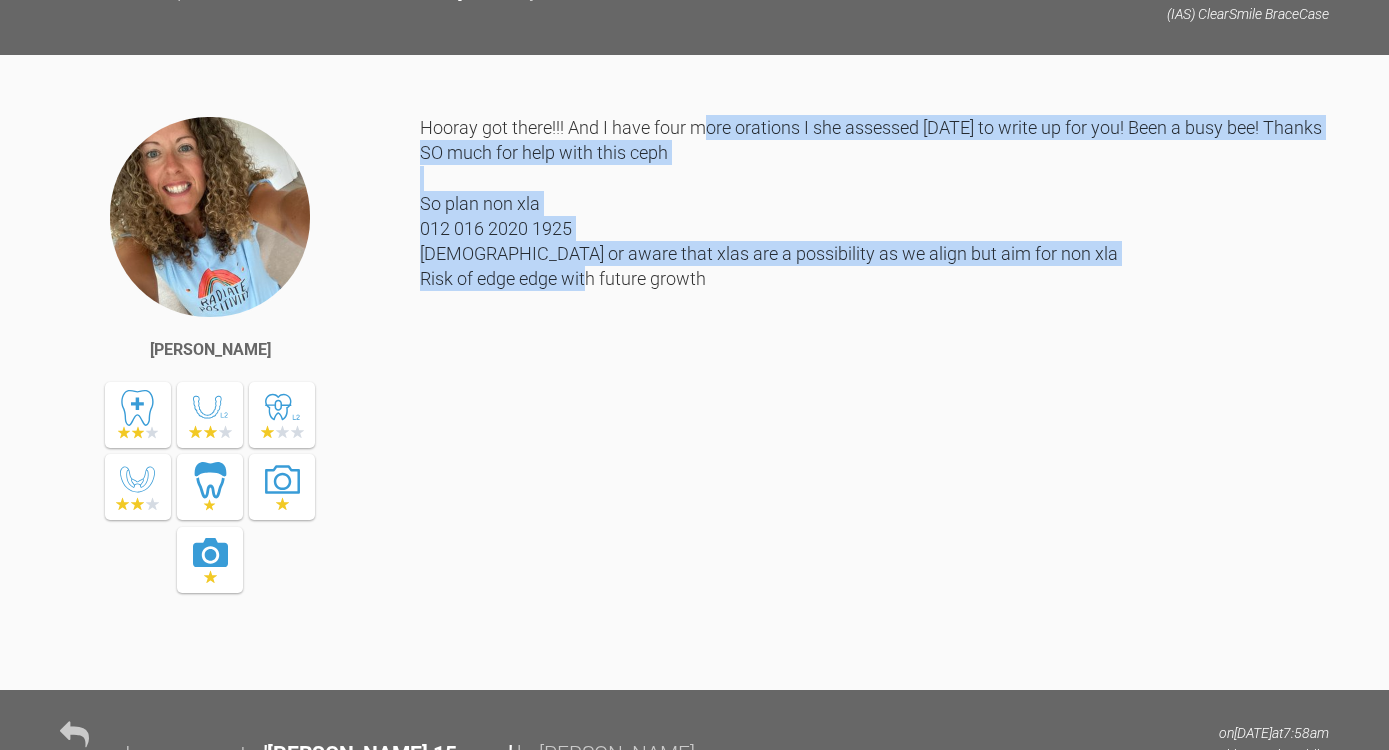 drag, startPoint x: 700, startPoint y: 442, endPoint x: 699, endPoint y: 616, distance: 174.00287 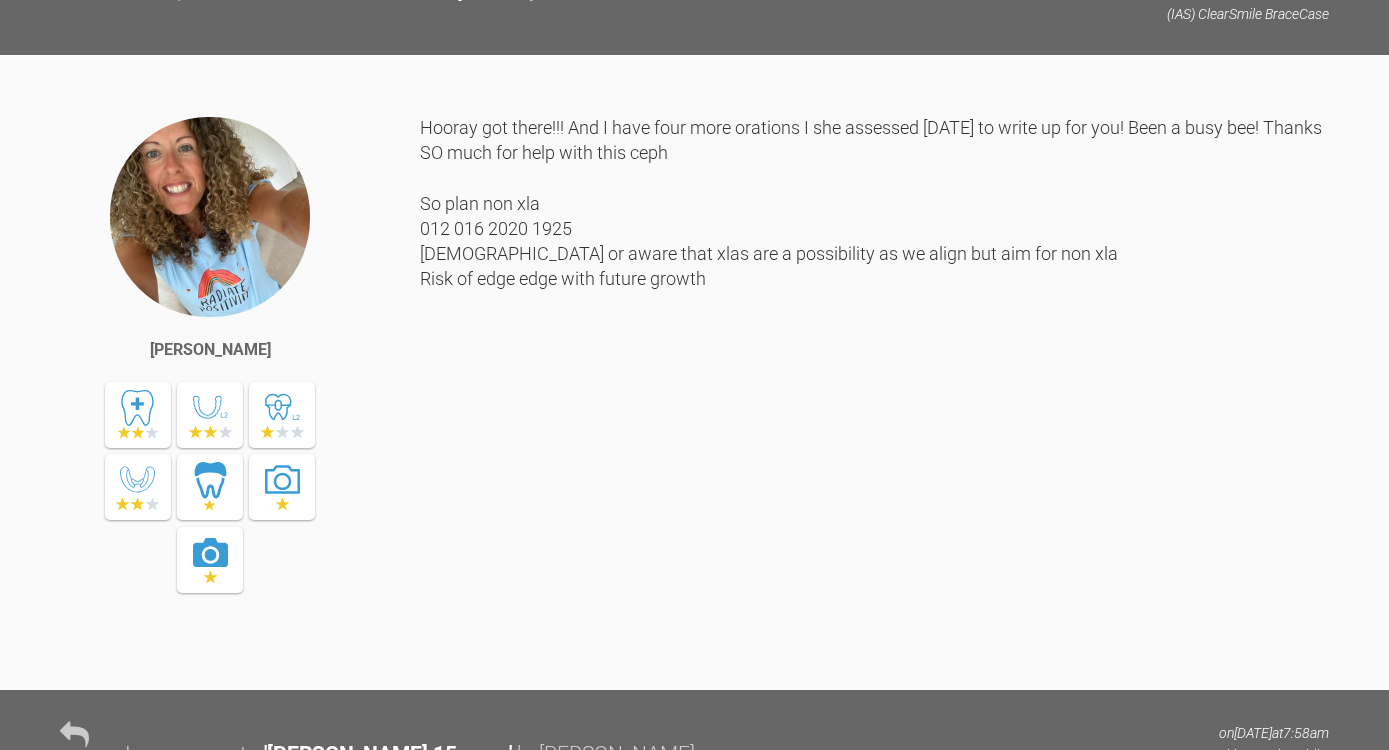 click on "Hooray got there!!! And I have four more orations I she  assessed today to write up for you! Been a busy bee! Thanks SO much for help with this ceph
So plan non xla
012 016 2020 1925
Male or aware that xlas are a possibility  as we align but aim for non xla
Risk of edge edge with future growth" at bounding box center [874, 387] 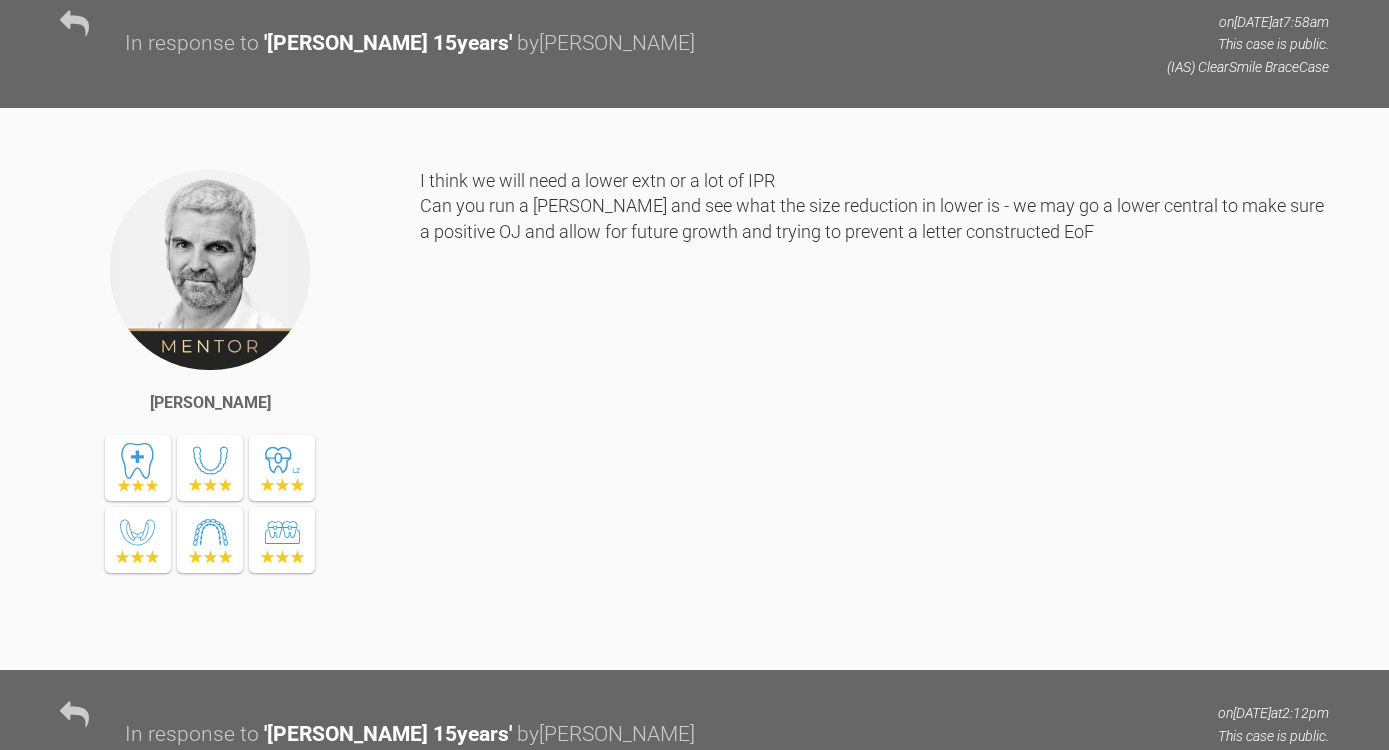 scroll, scrollTop: 10637, scrollLeft: 0, axis: vertical 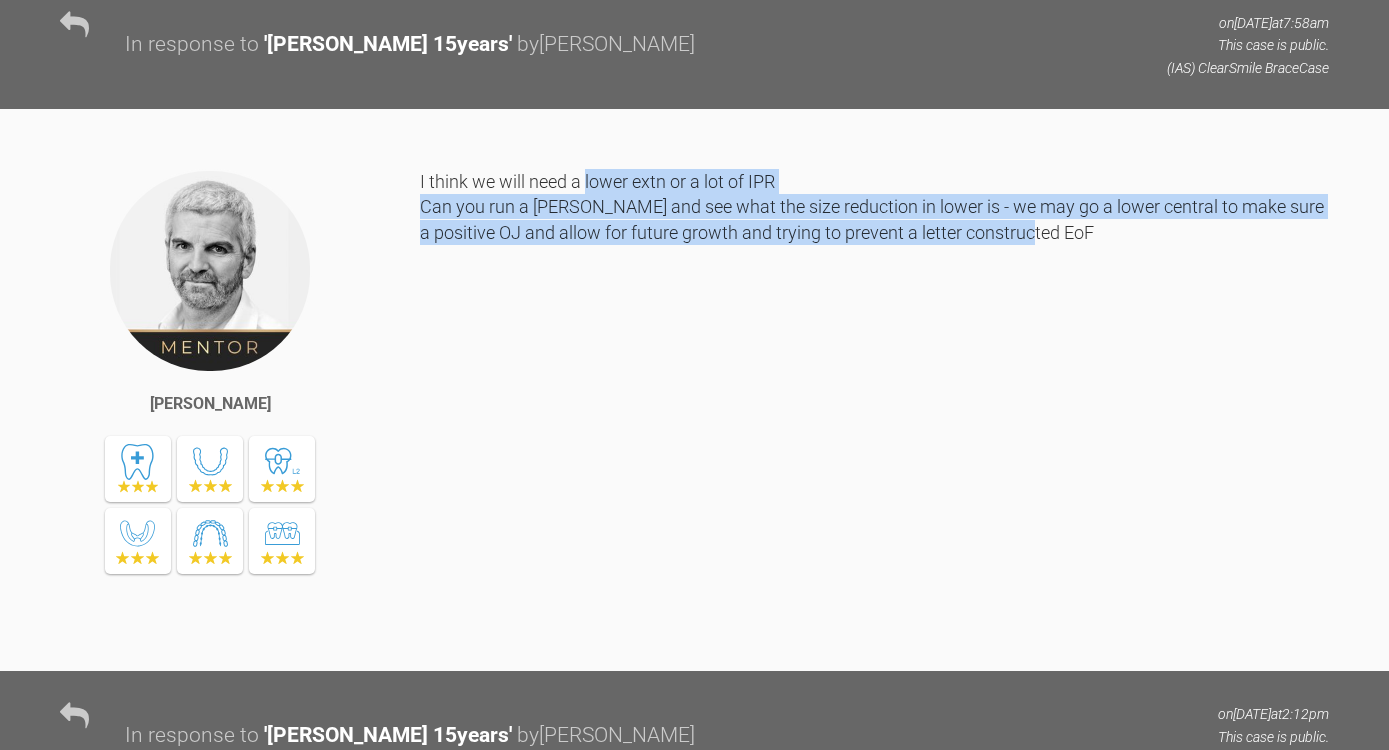 drag, startPoint x: 588, startPoint y: 494, endPoint x: 656, endPoint y: 591, distance: 118.46096 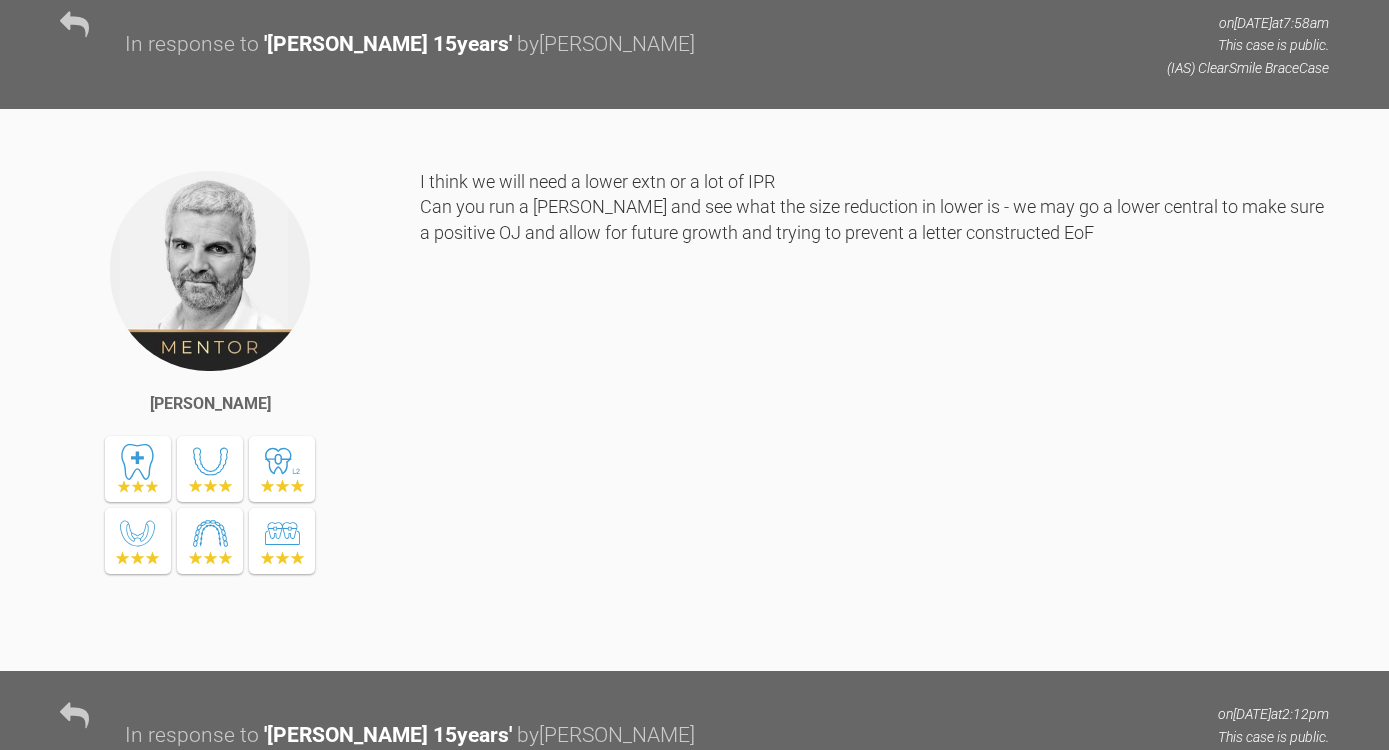 click on "I think we will need a lower extn or a lot of IPR
Can you run a Bolton and see what the size reduction in lower is - we may go a lower central to make sure a positive OJ and allow for future growth and trying to prevent a letter constructed EoF" at bounding box center [874, 405] 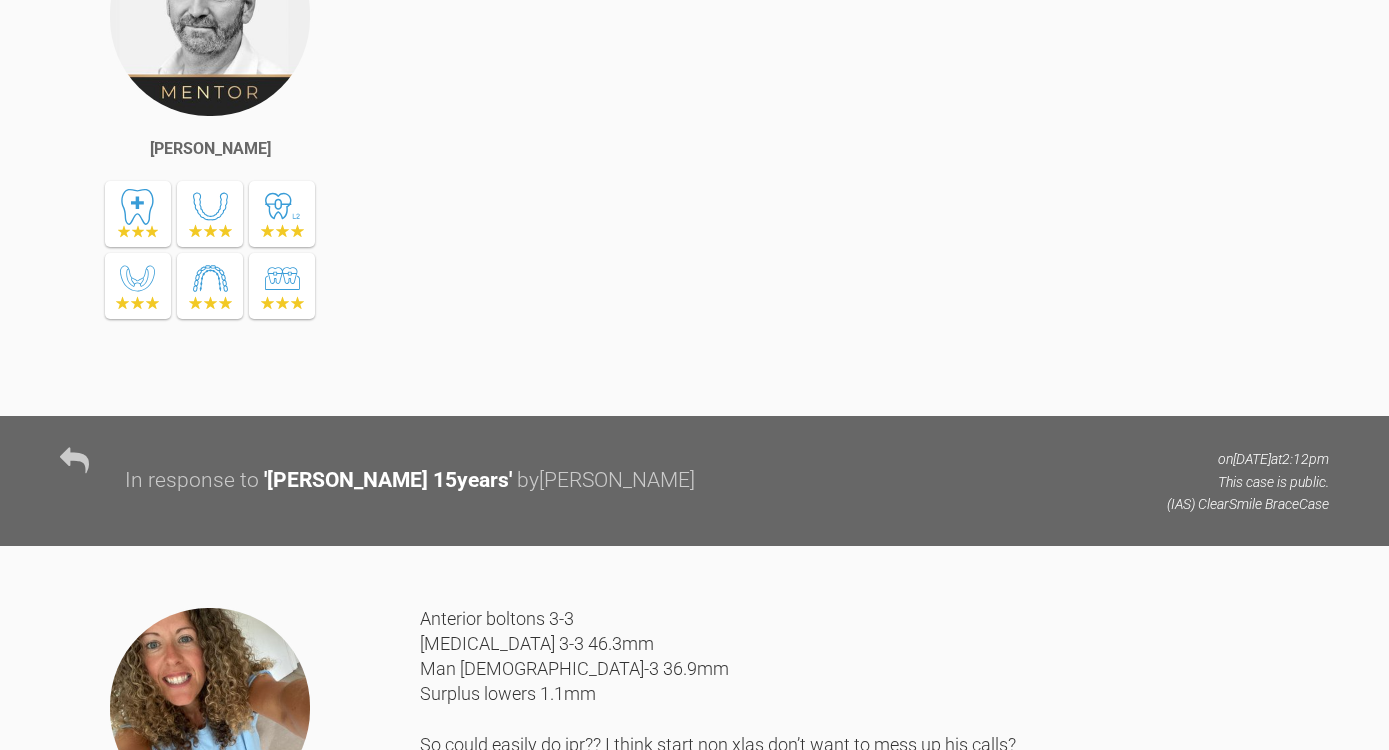scroll, scrollTop: 10909, scrollLeft: 0, axis: vertical 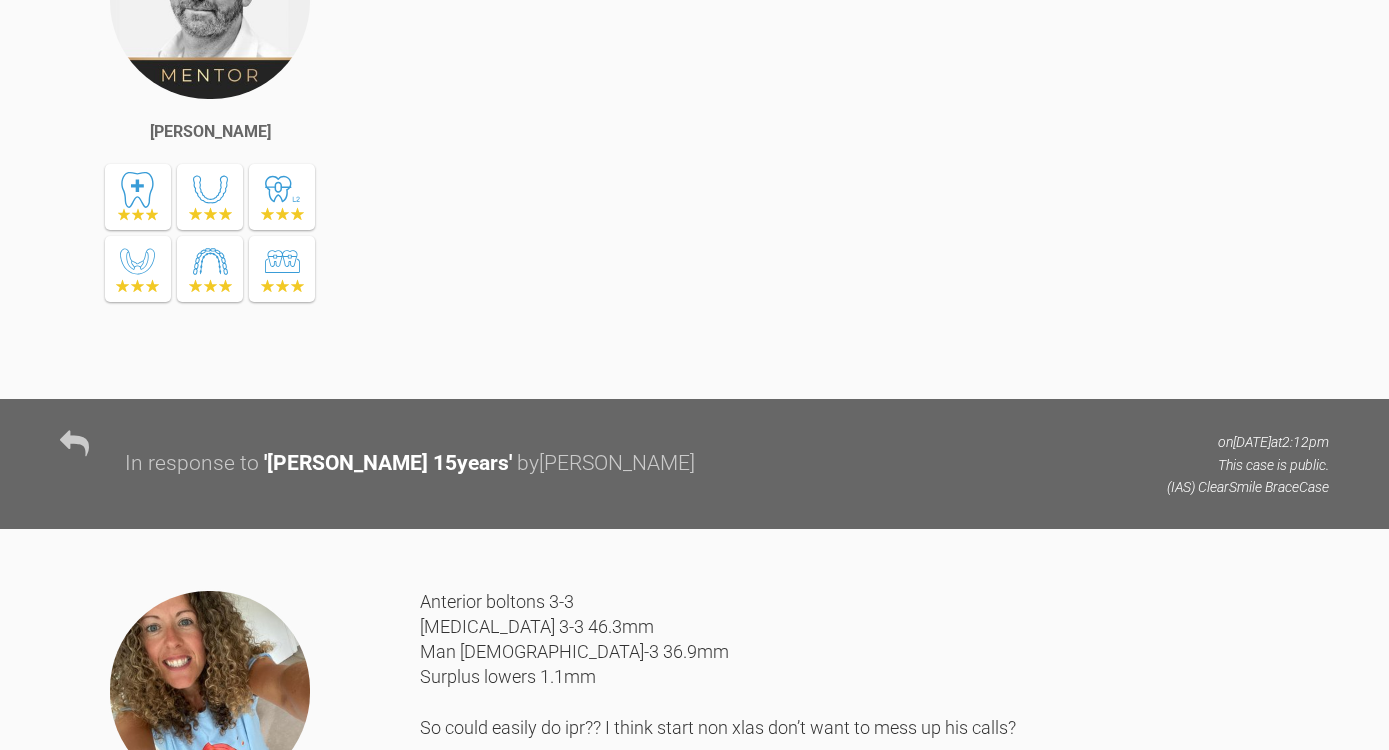drag, startPoint x: 806, startPoint y: 231, endPoint x: 1108, endPoint y: 258, distance: 303.20456 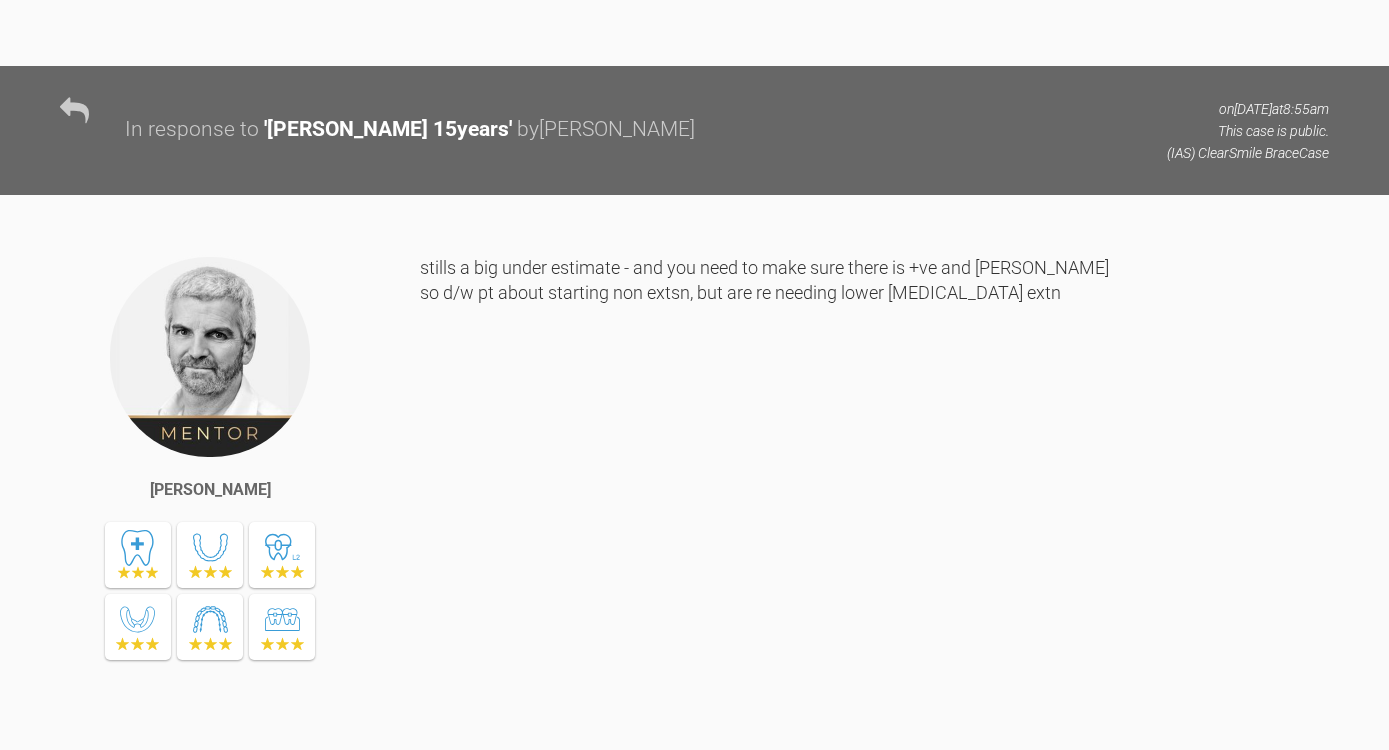 scroll, scrollTop: 14242, scrollLeft: 0, axis: vertical 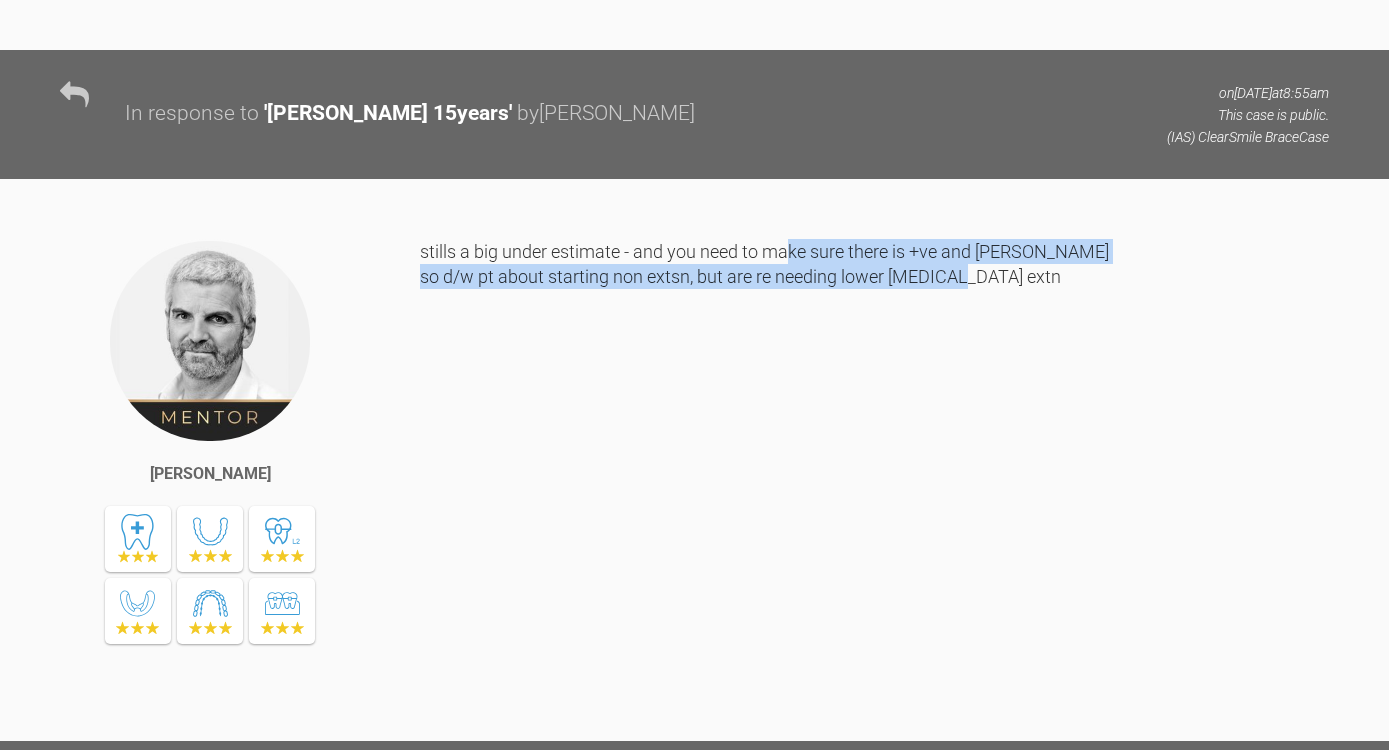 drag, startPoint x: 789, startPoint y: 565, endPoint x: 1029, endPoint y: 640, distance: 251.44582 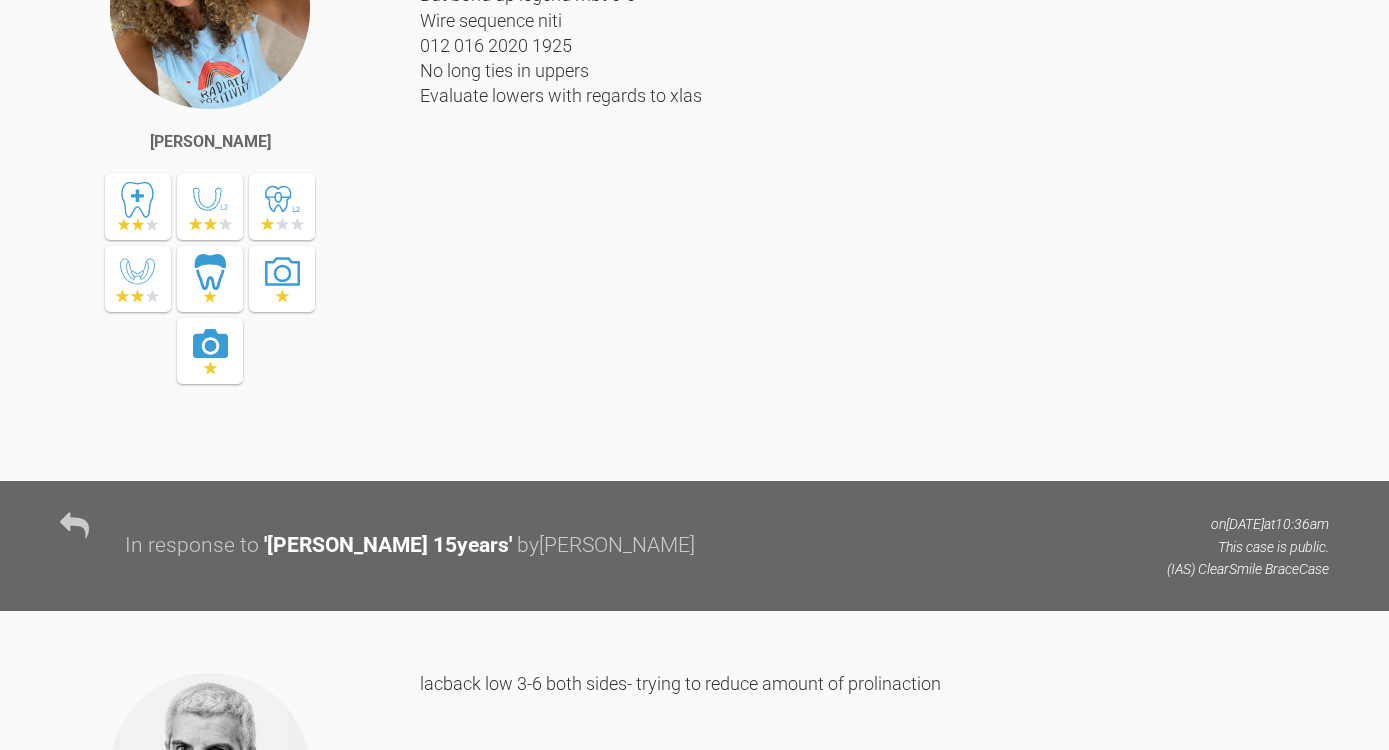 scroll, scrollTop: 16725, scrollLeft: 0, axis: vertical 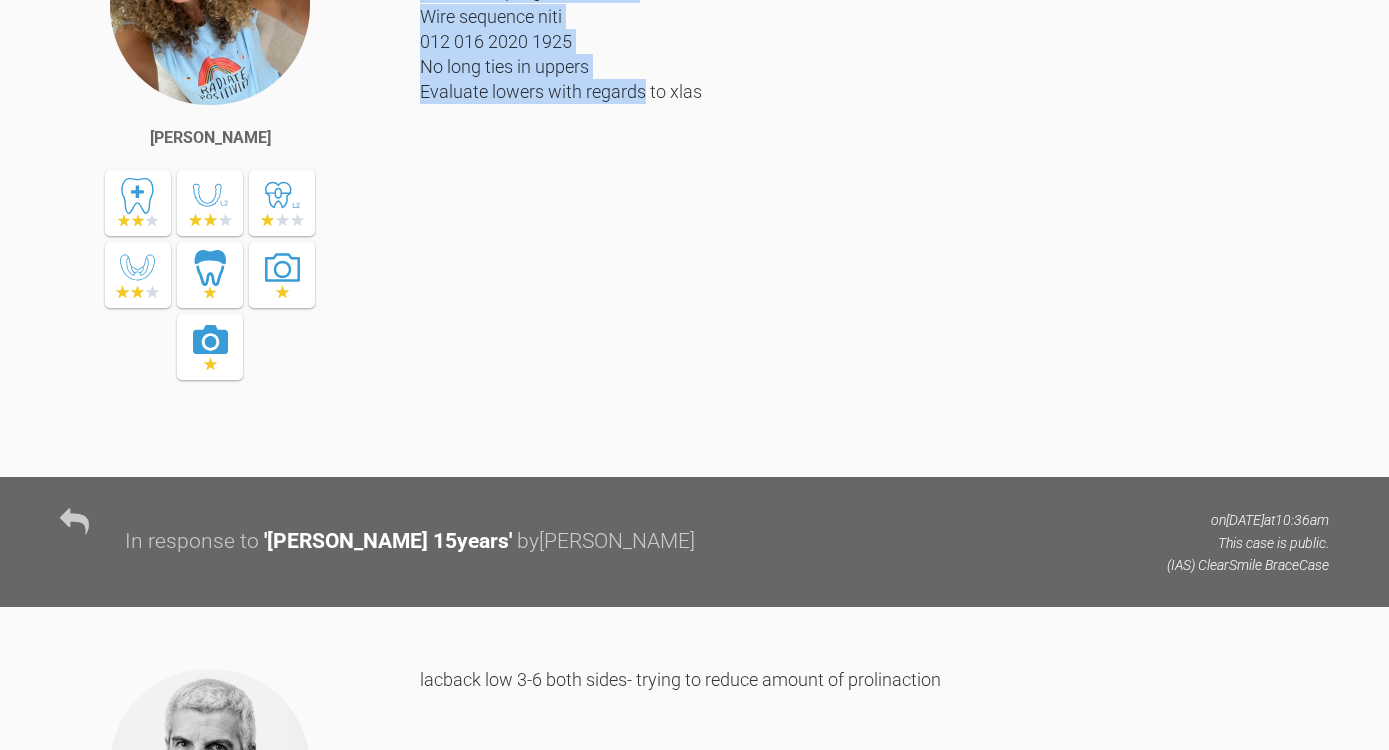 drag, startPoint x: 549, startPoint y: 231, endPoint x: 659, endPoint y: 423, distance: 221.2781 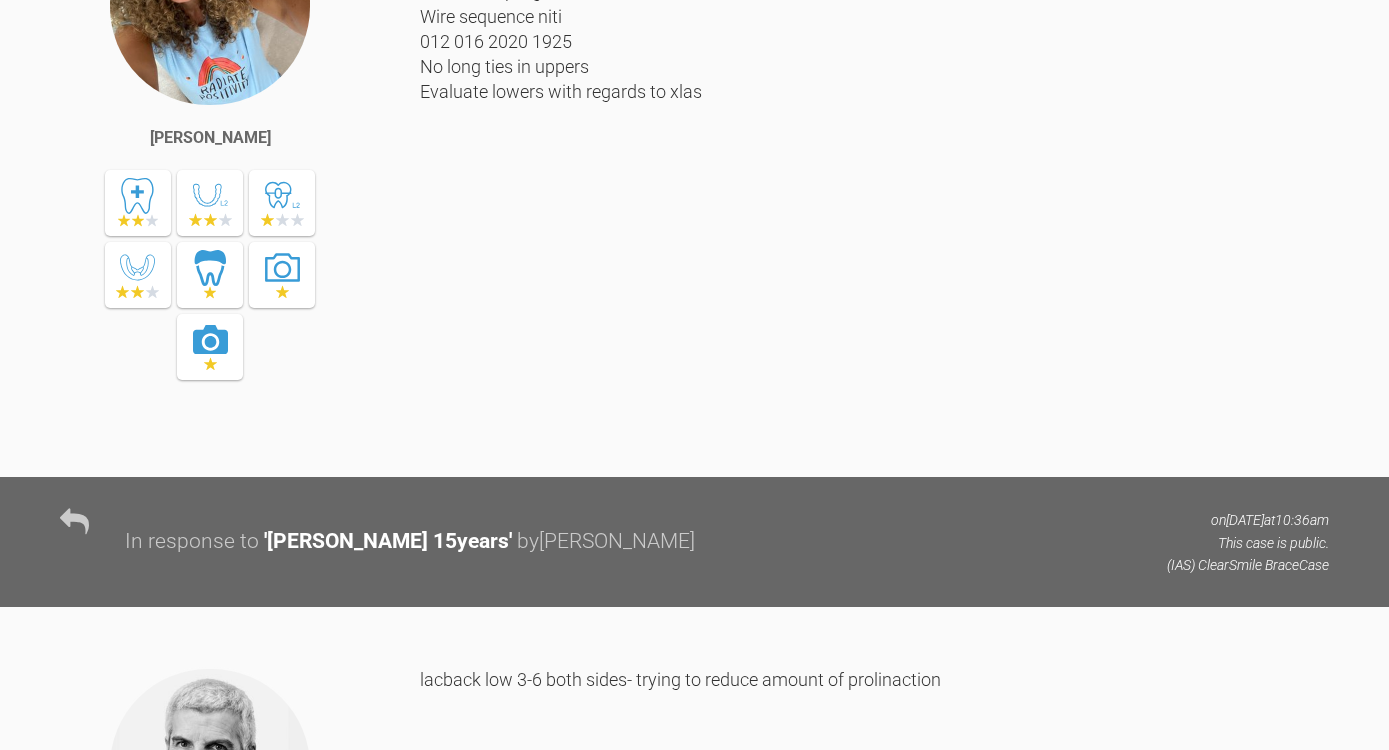 click on "Ellis is booked in for January for bond up
Uppers first to see how much they round trip out and the hopefully give pt and parents an indication of how tight resulting bite can be before we bond up lowers than can maybe make a plan about lower xla?
But bond up legend mbt 6-6
Wire sequence niti
012 016 2020 1925
No long ties in uppers
Evaluate lowers with regards to xlas" at bounding box center [874, 175] 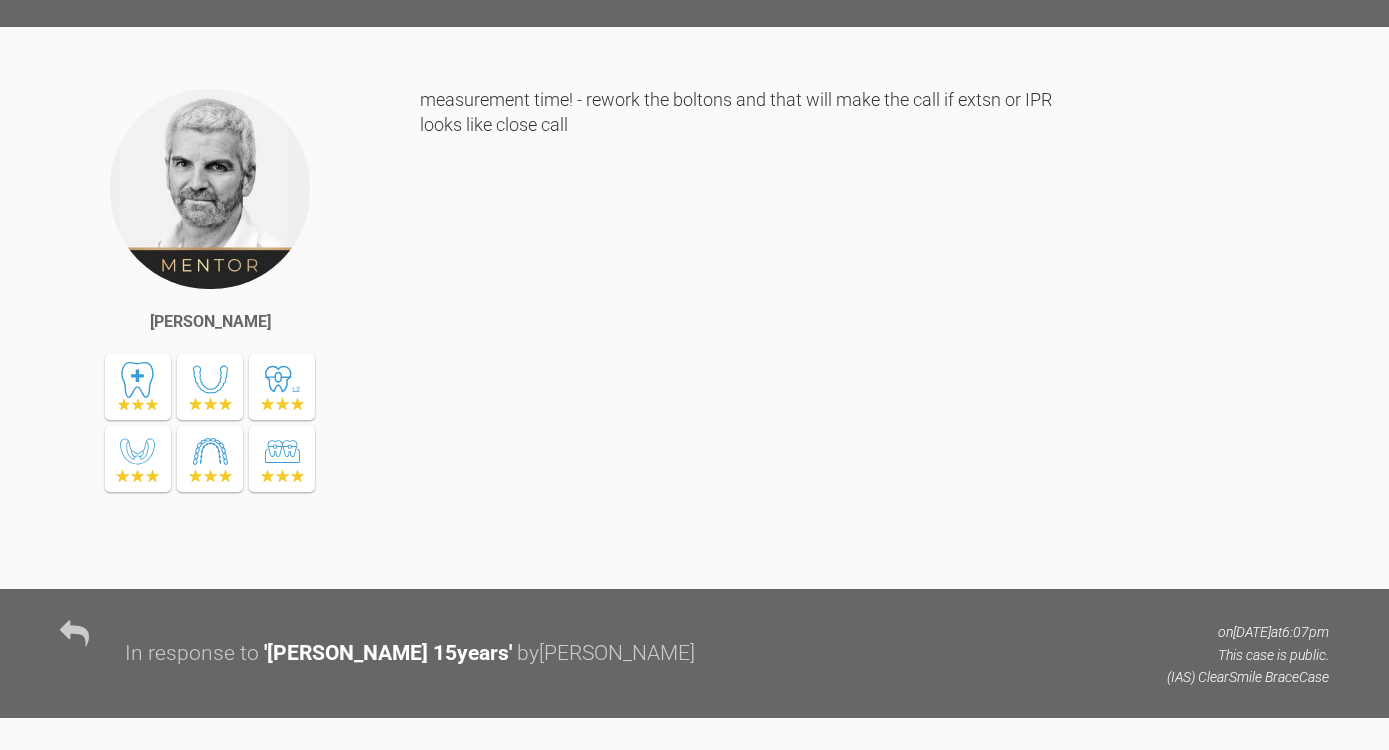 scroll, scrollTop: 21678, scrollLeft: 0, axis: vertical 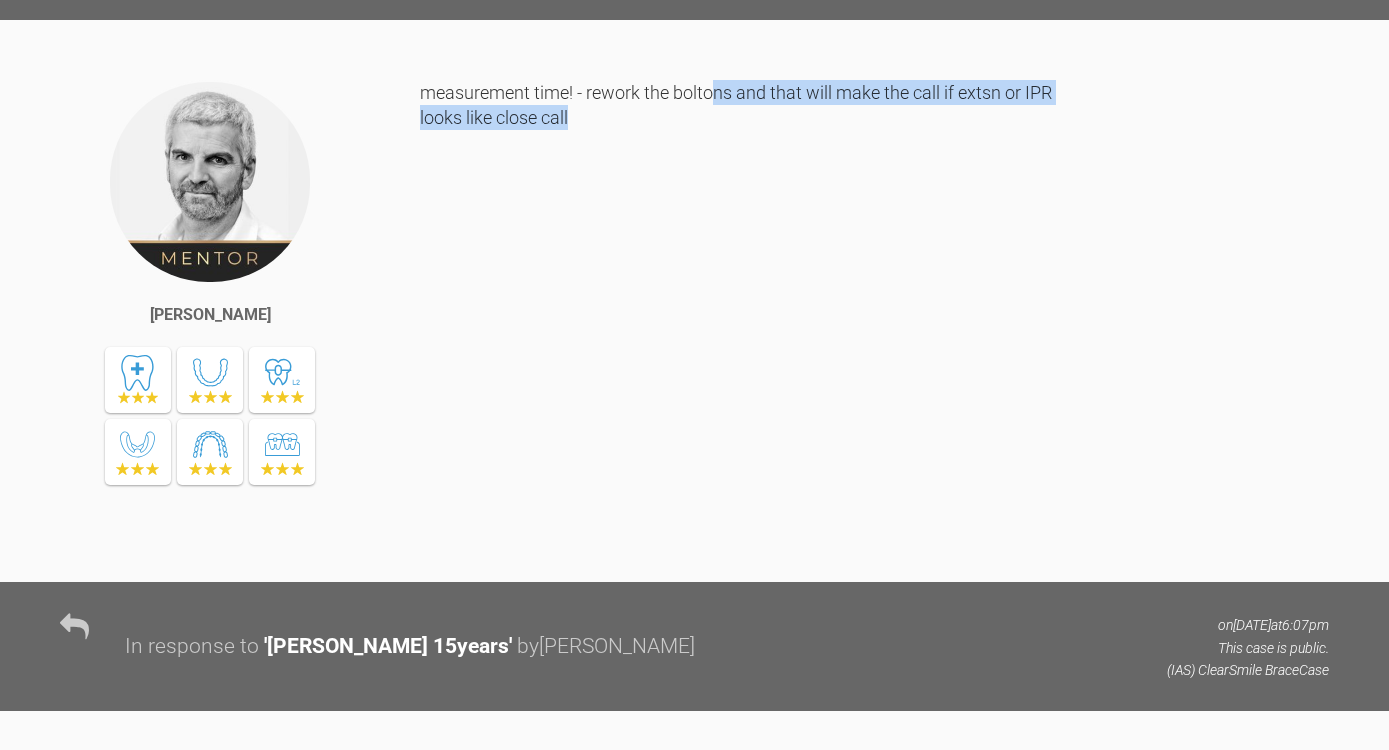 drag, startPoint x: 711, startPoint y: 445, endPoint x: 803, endPoint y: 512, distance: 113.81125 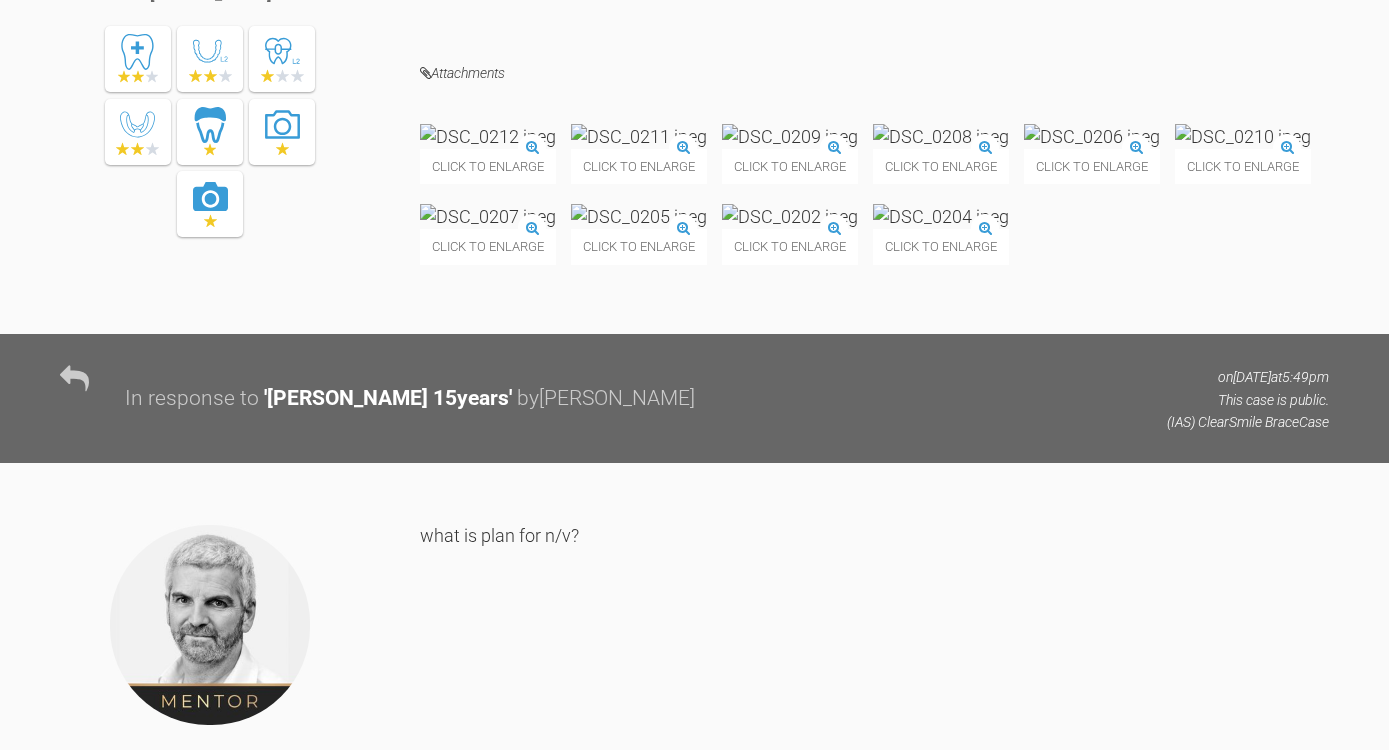 scroll, scrollTop: 22699, scrollLeft: 0, axis: vertical 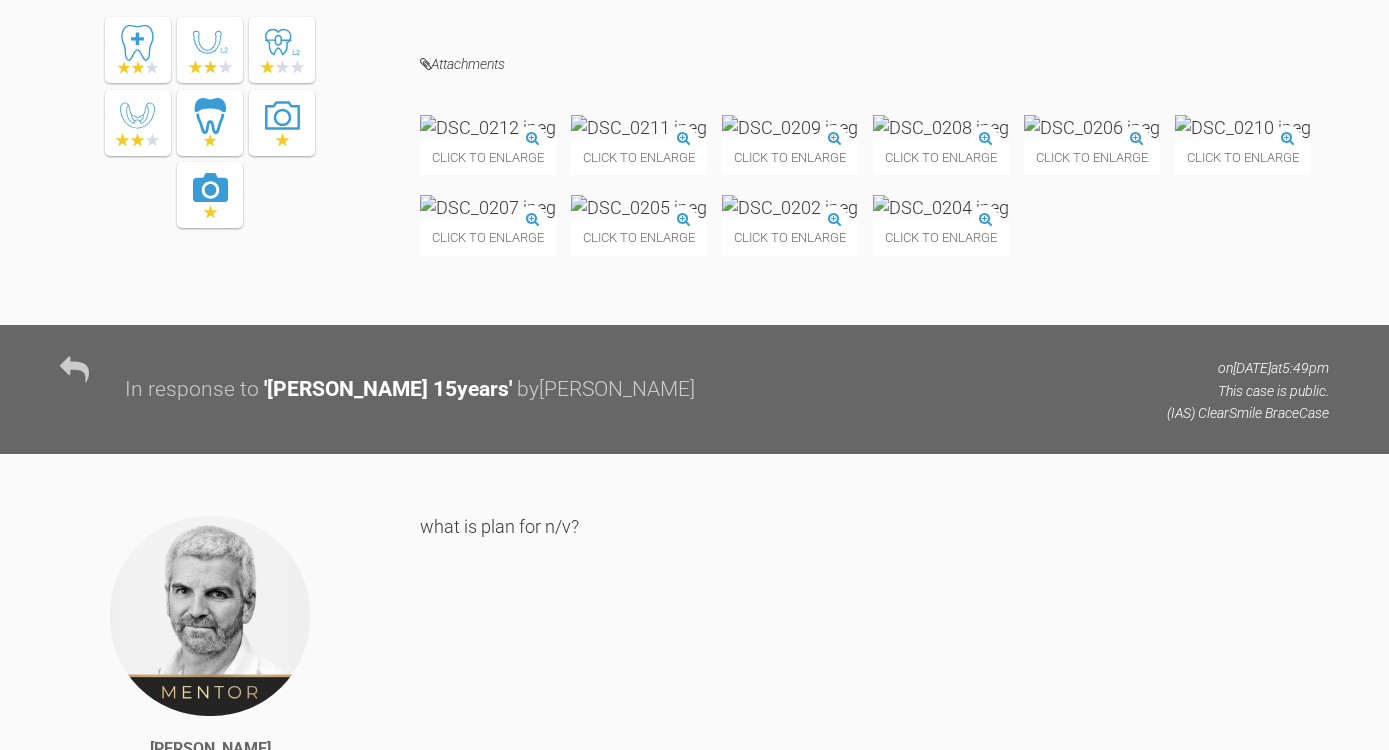 drag, startPoint x: 711, startPoint y: 144, endPoint x: 768, endPoint y: 274, distance: 141.94717 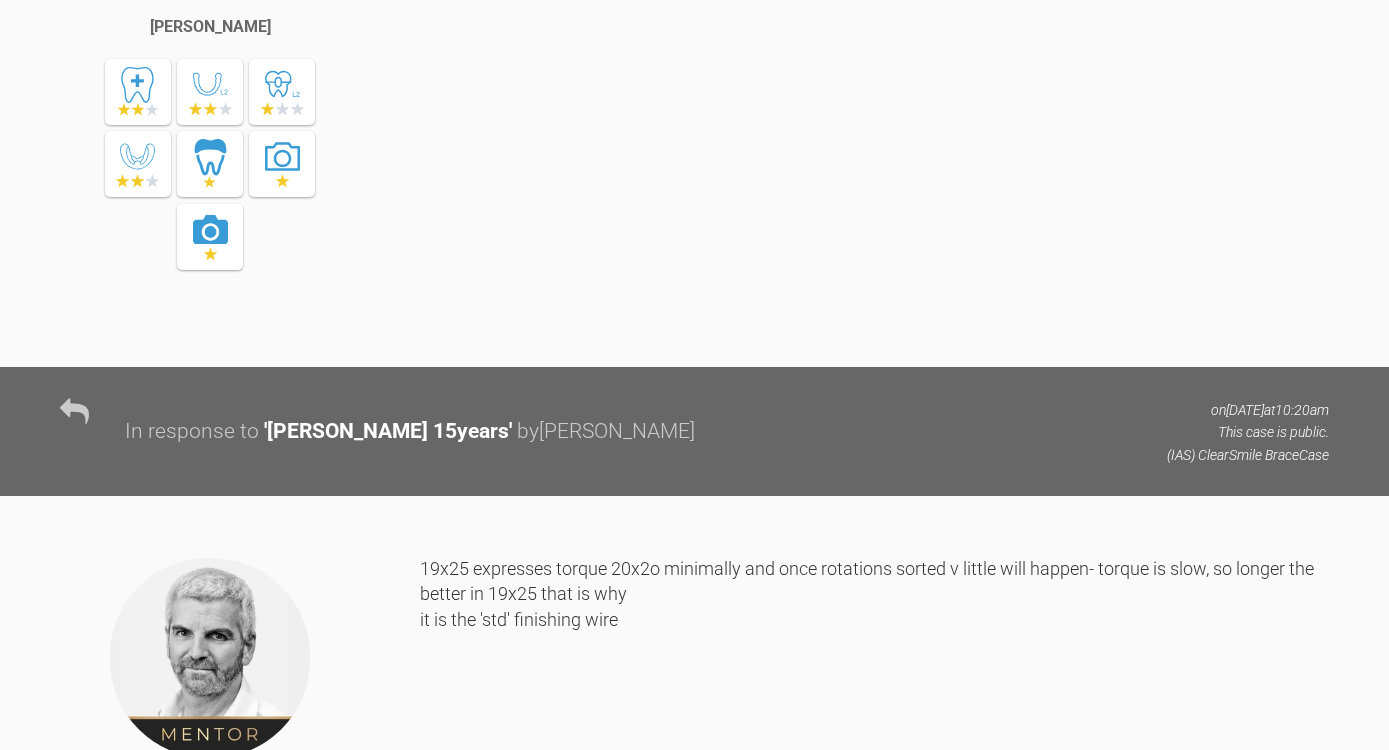 scroll, scrollTop: 25570, scrollLeft: 0, axis: vertical 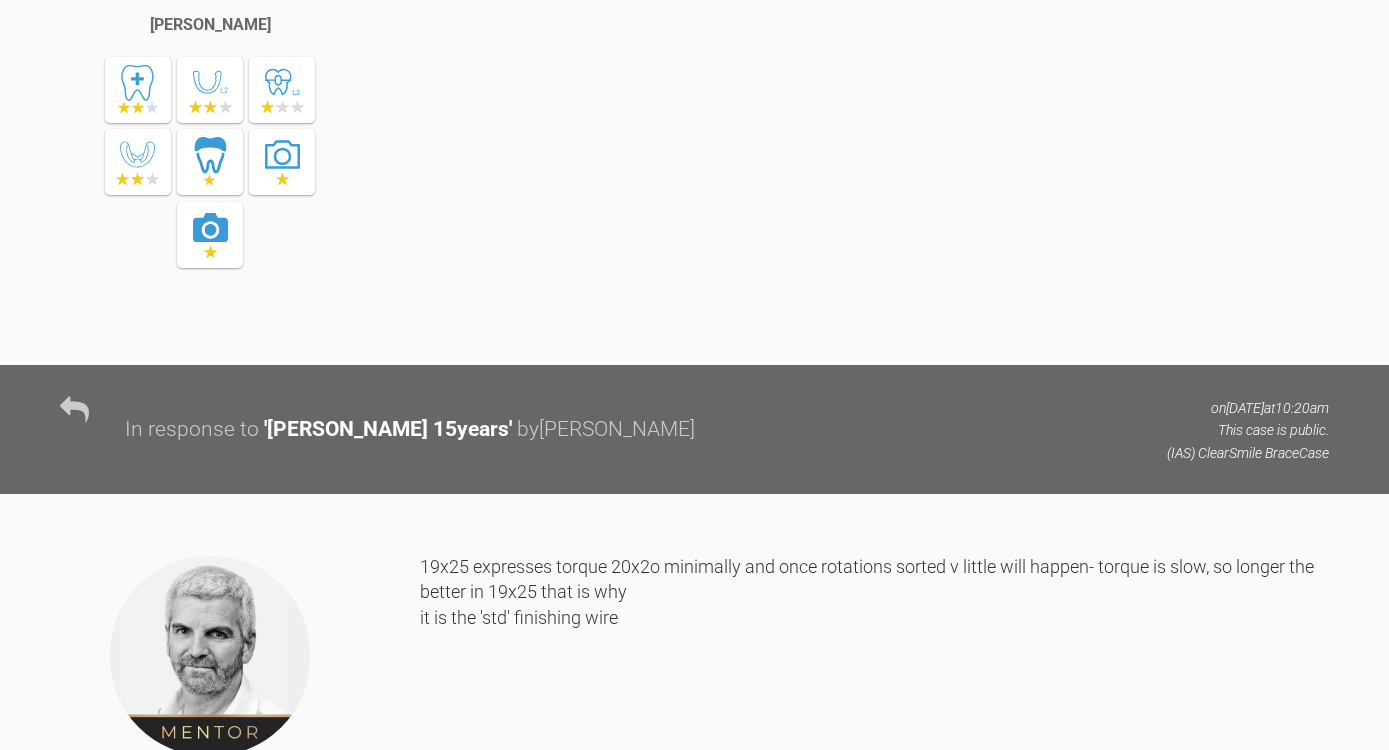 drag, startPoint x: 577, startPoint y: 496, endPoint x: 827, endPoint y: 572, distance: 261.29675 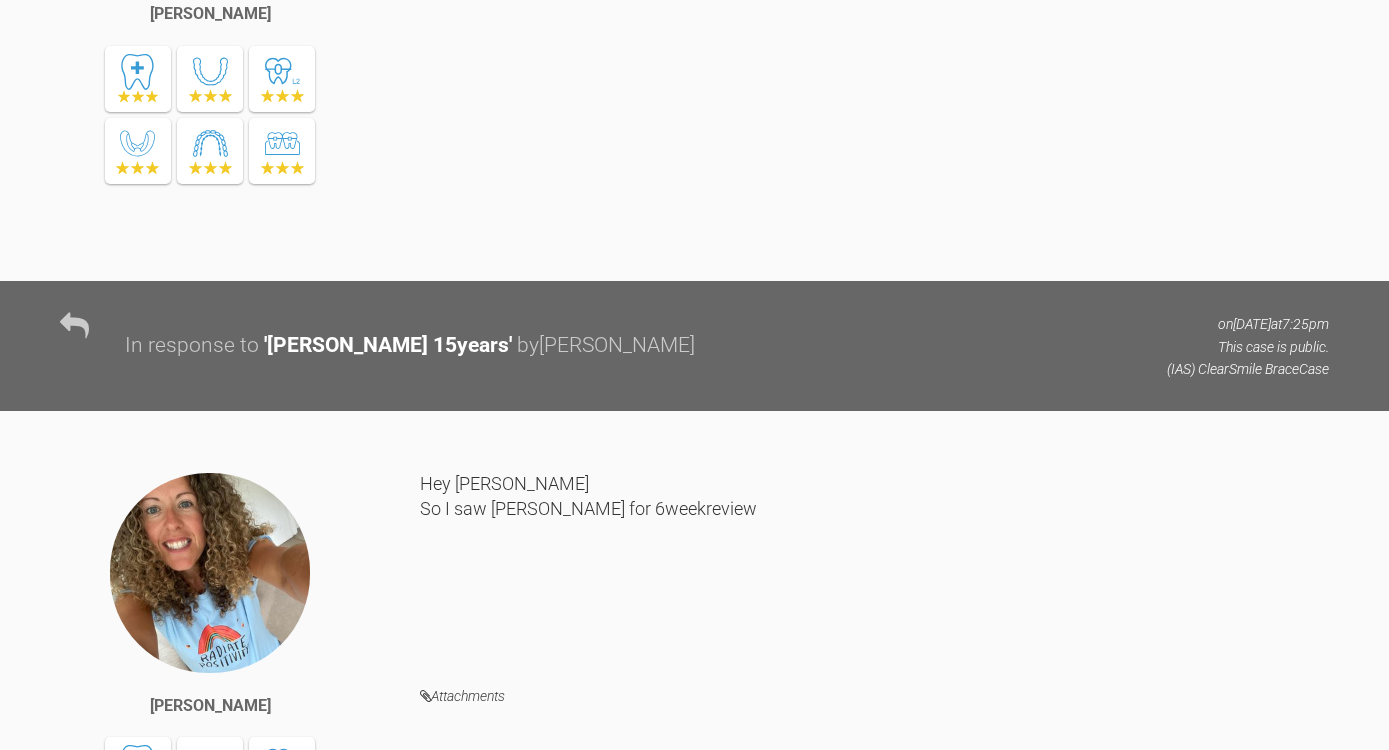 scroll, scrollTop: 26460, scrollLeft: 0, axis: vertical 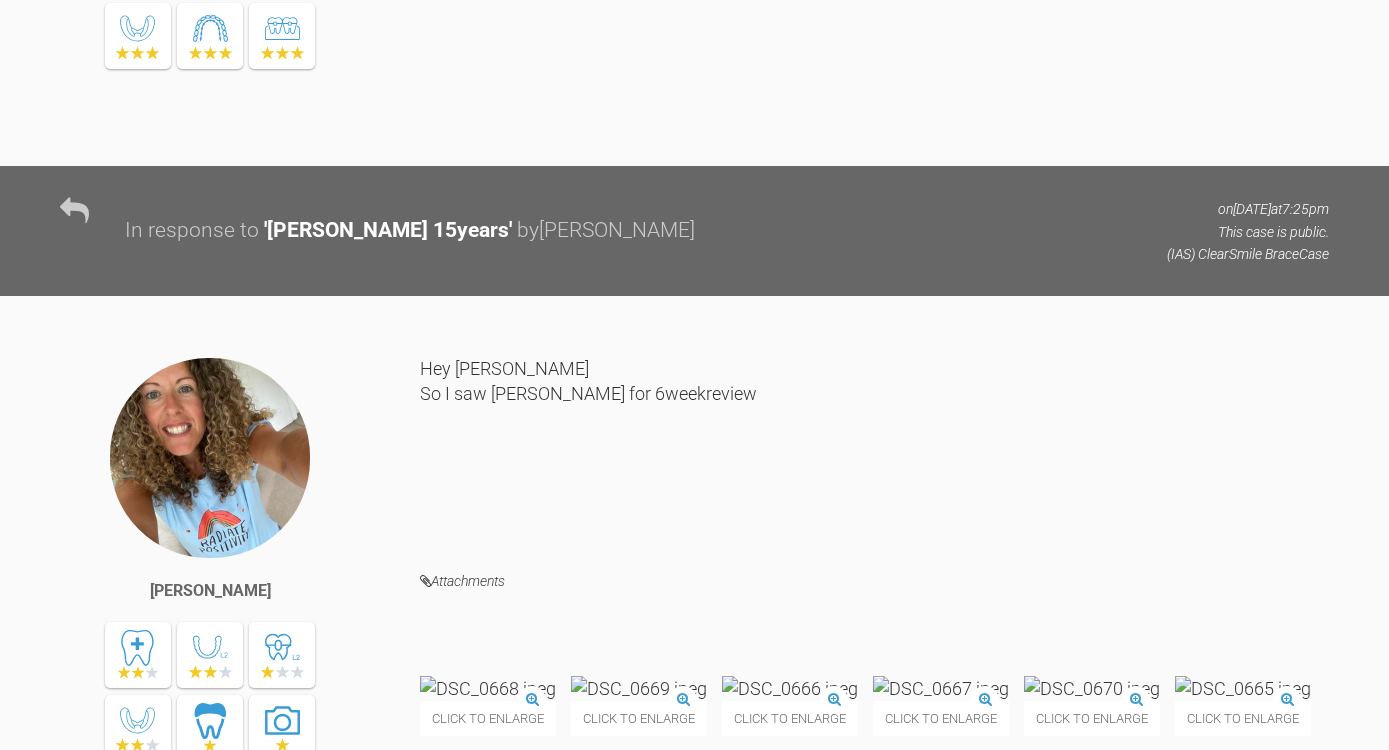 click on "19x25 expresses torque 20x2o minimally and once rotations sorted v little will happen- torque is slow, so longer the better in 19x25 that is why
it is the 'std' finishing wire" at bounding box center (874, -100) 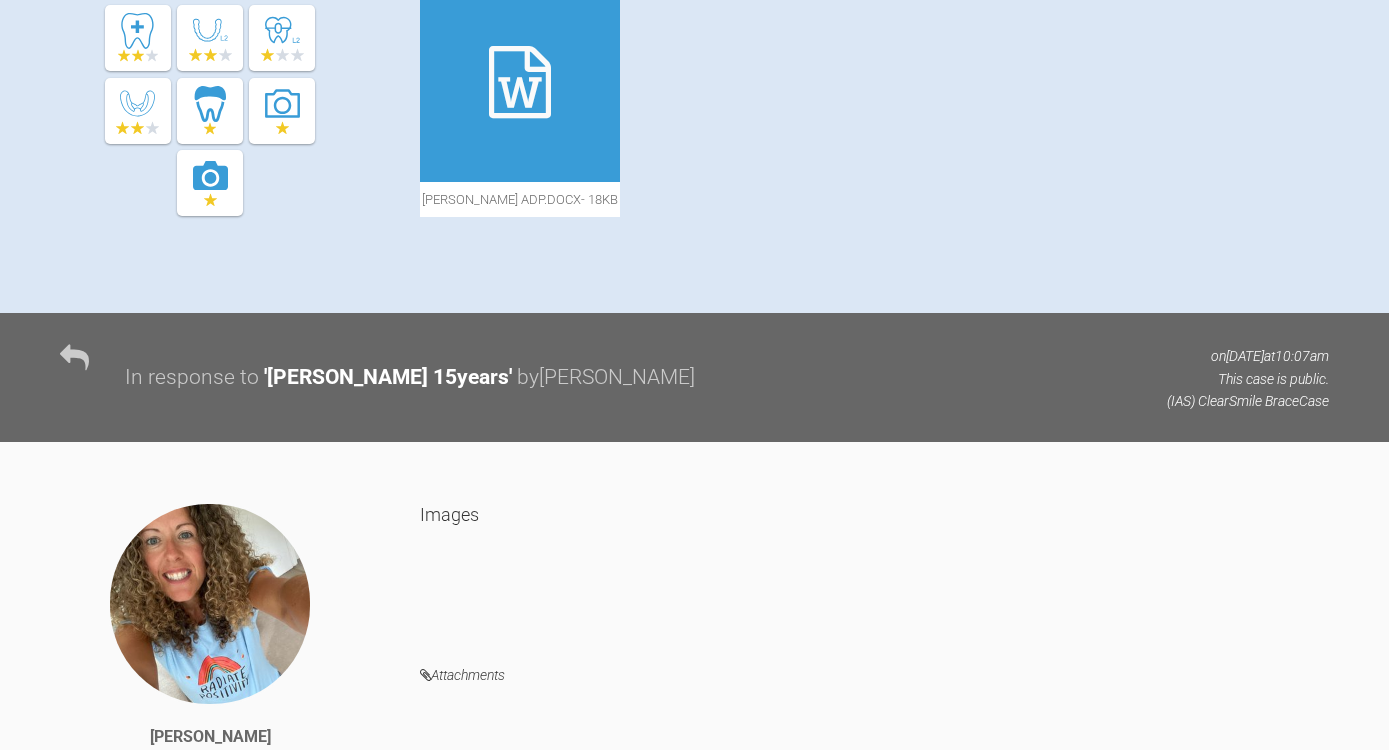 scroll, scrollTop: 0, scrollLeft: 0, axis: both 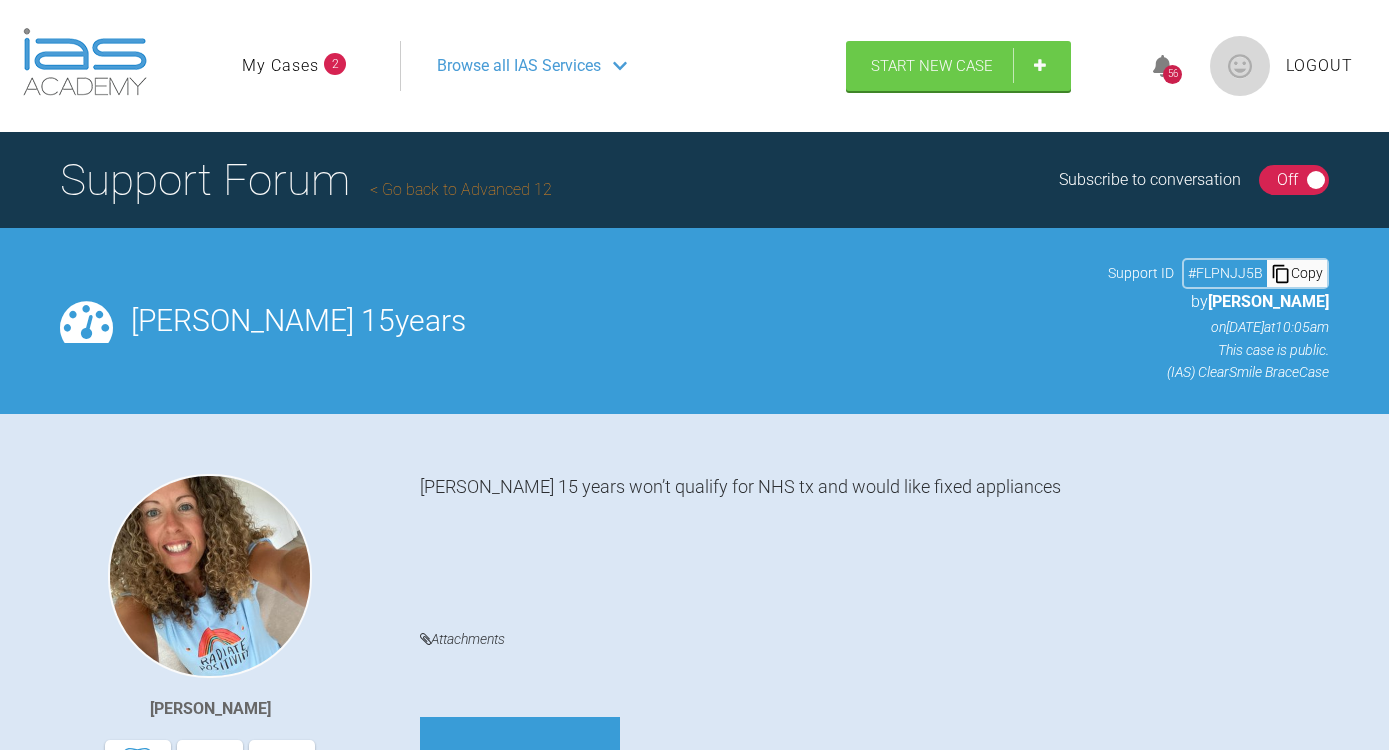 click on "My Cases 2" at bounding box center (294, 66) 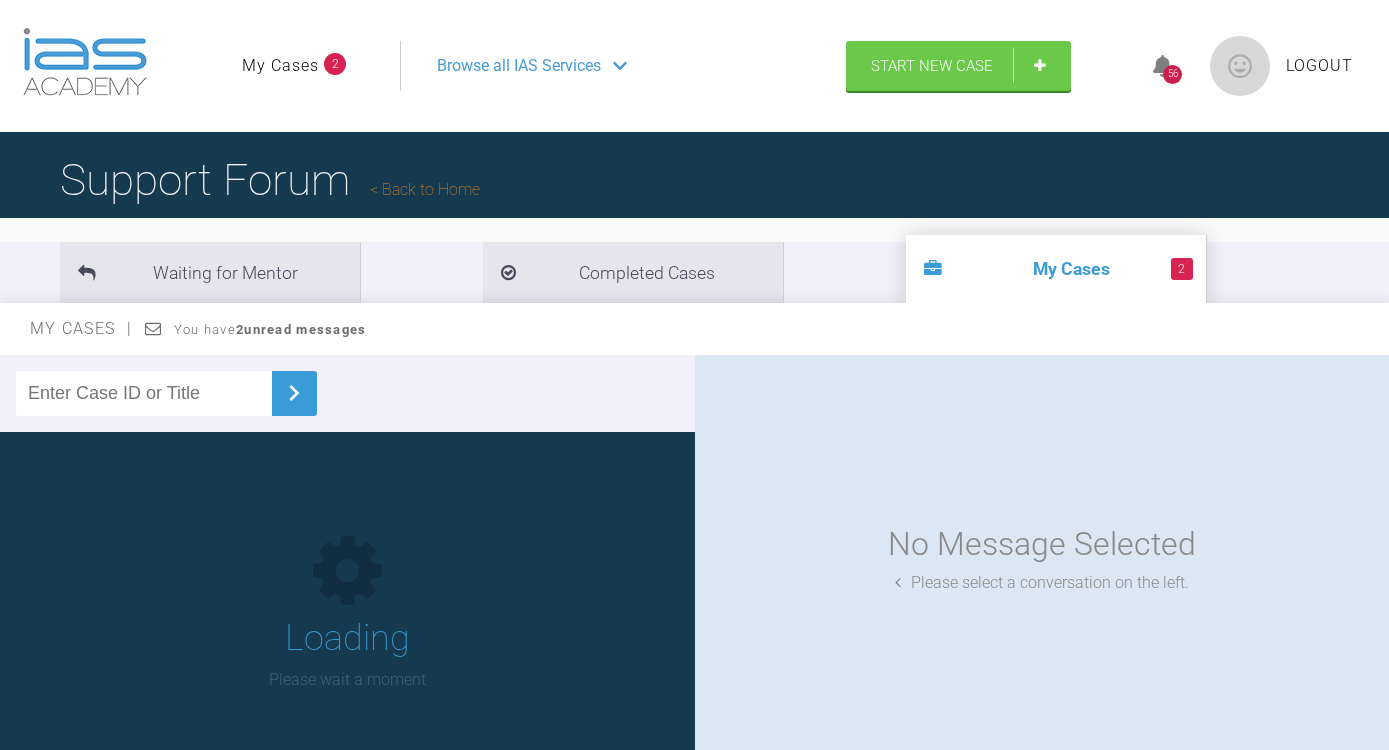 scroll, scrollTop: 220, scrollLeft: 0, axis: vertical 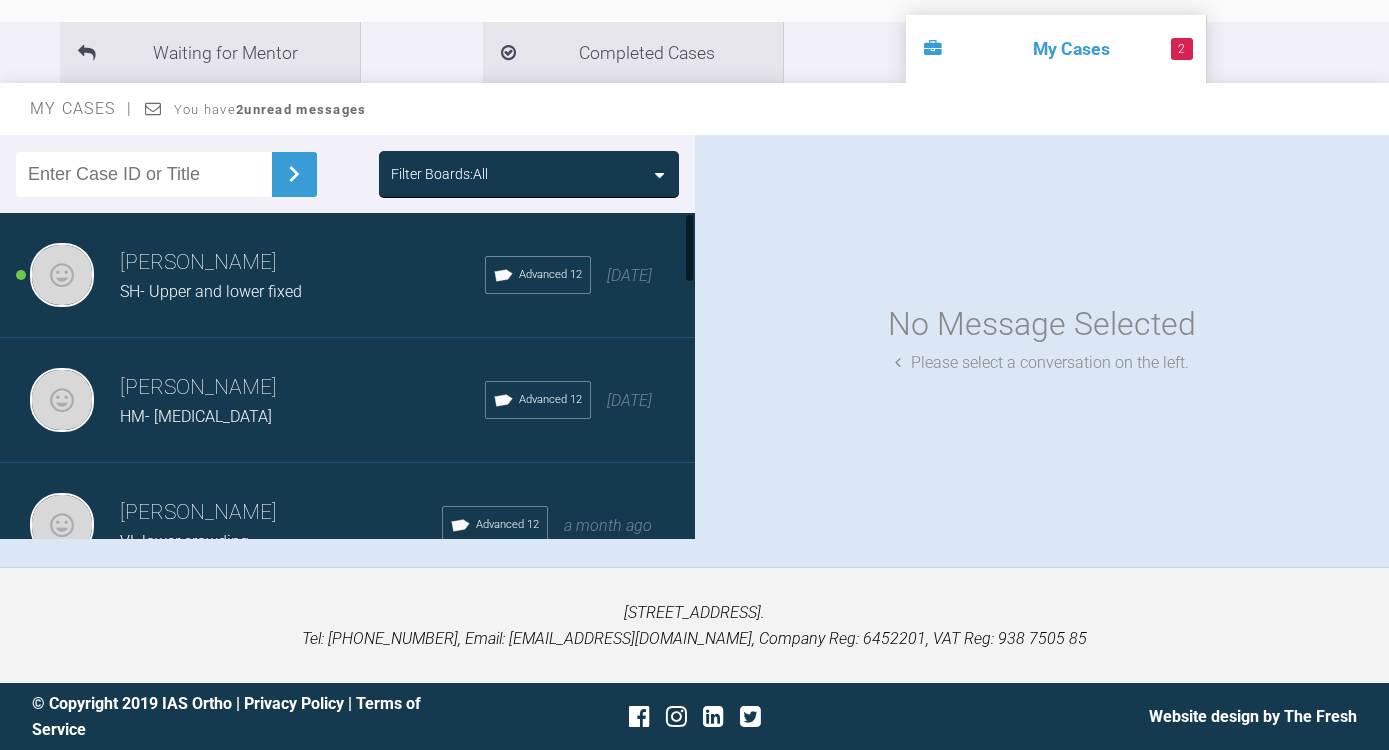click on "SH- Upper and lower fixed" at bounding box center [302, 292] 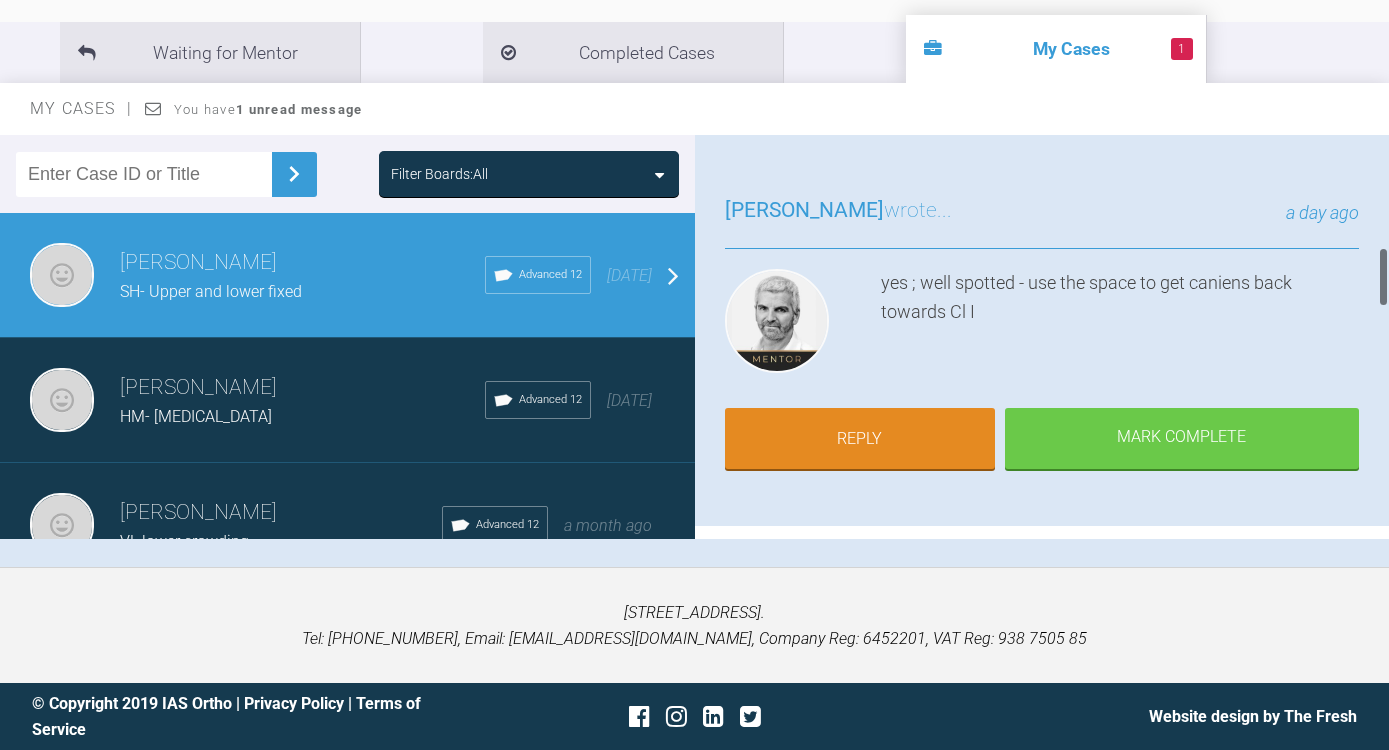 scroll, scrollTop: 0, scrollLeft: 0, axis: both 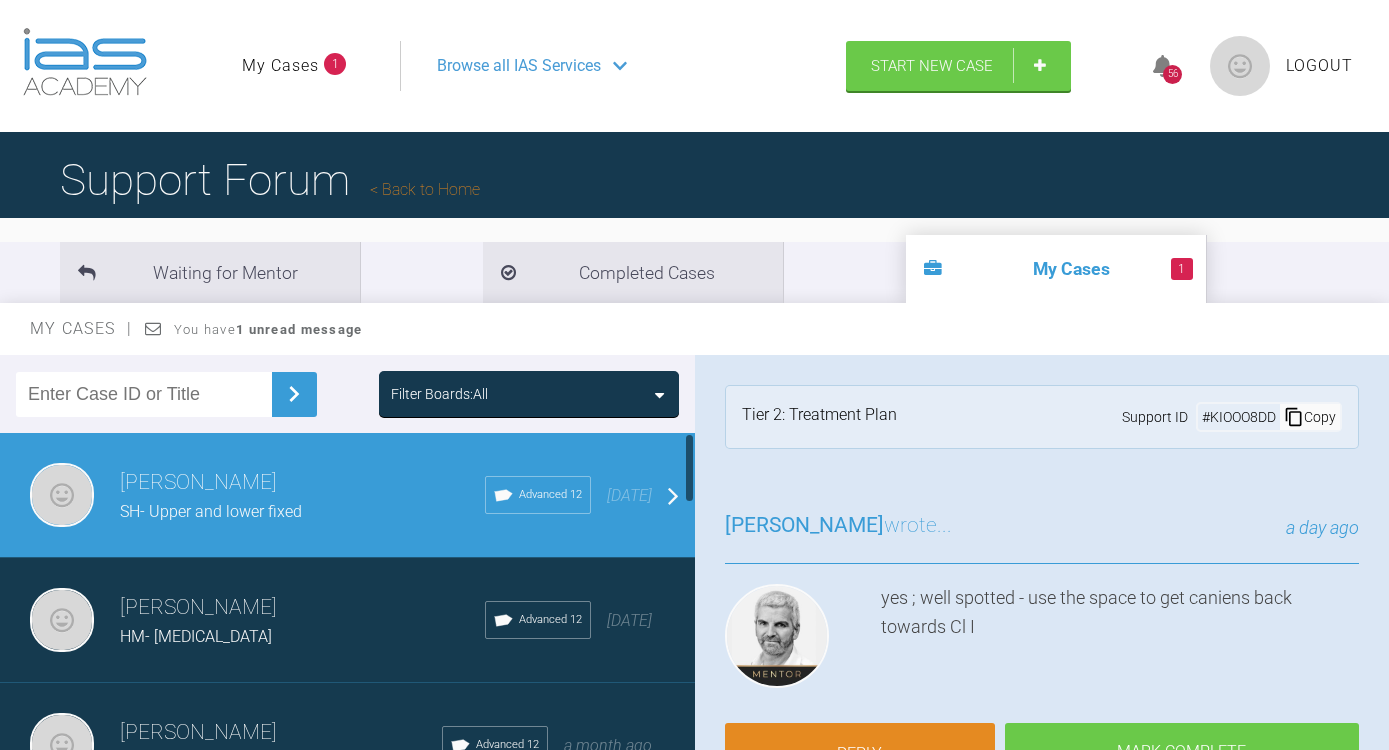 click on "[PERSON_NAME]" at bounding box center [302, 483] 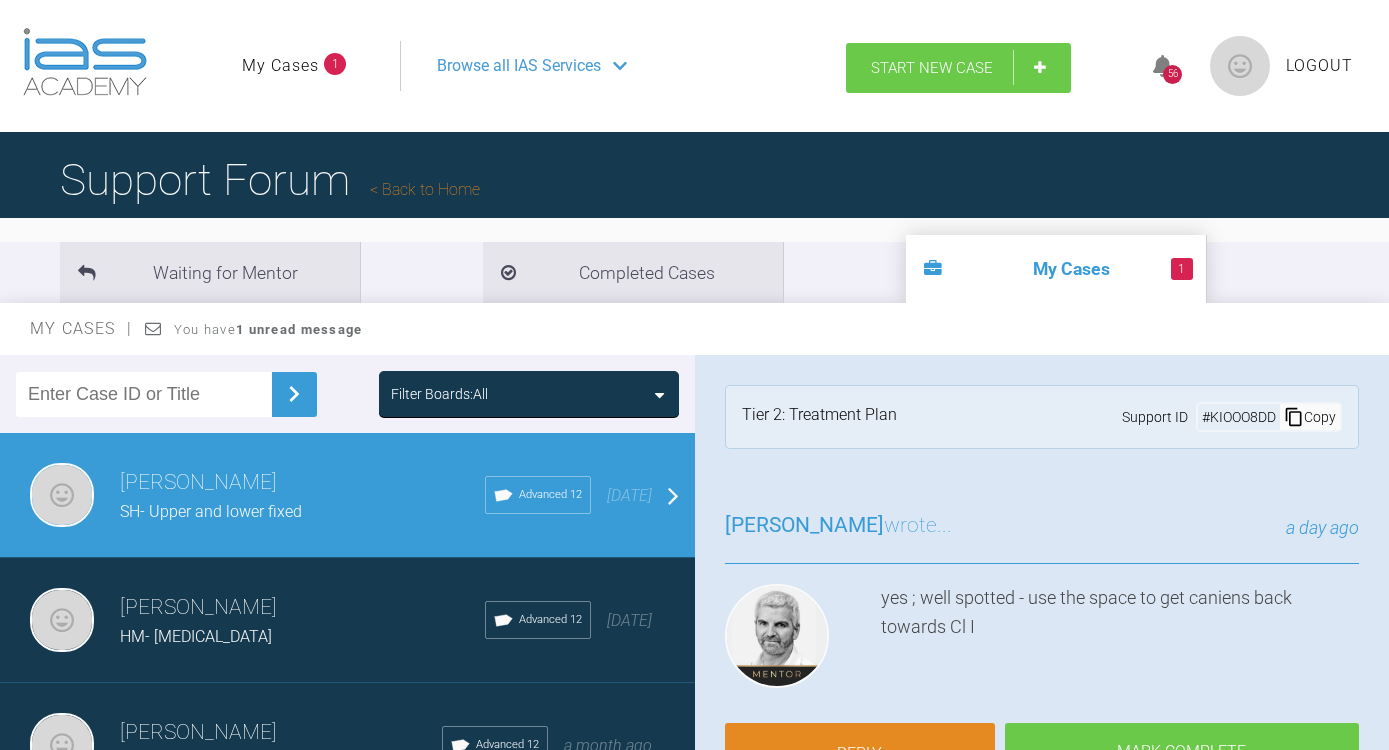 click on "Start New Case" at bounding box center [932, 68] 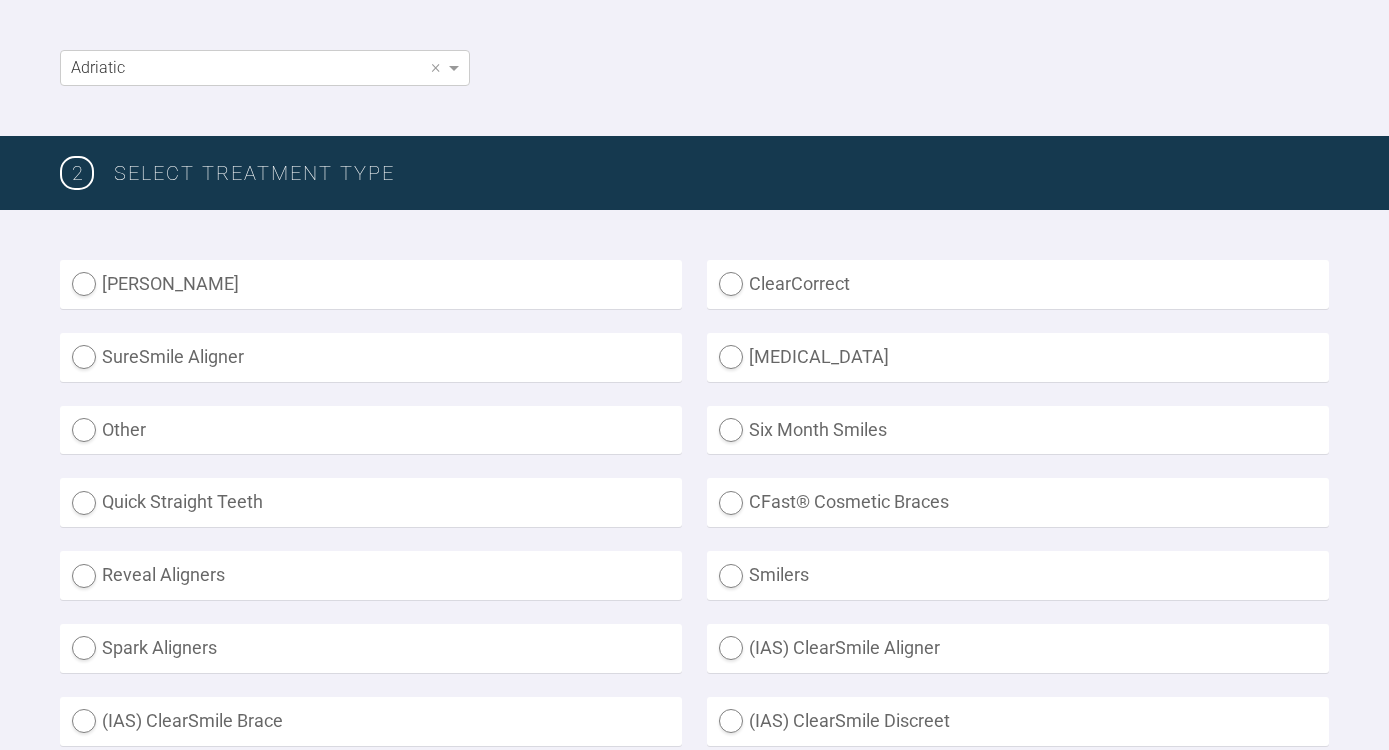 click on "Other" at bounding box center (371, 430) 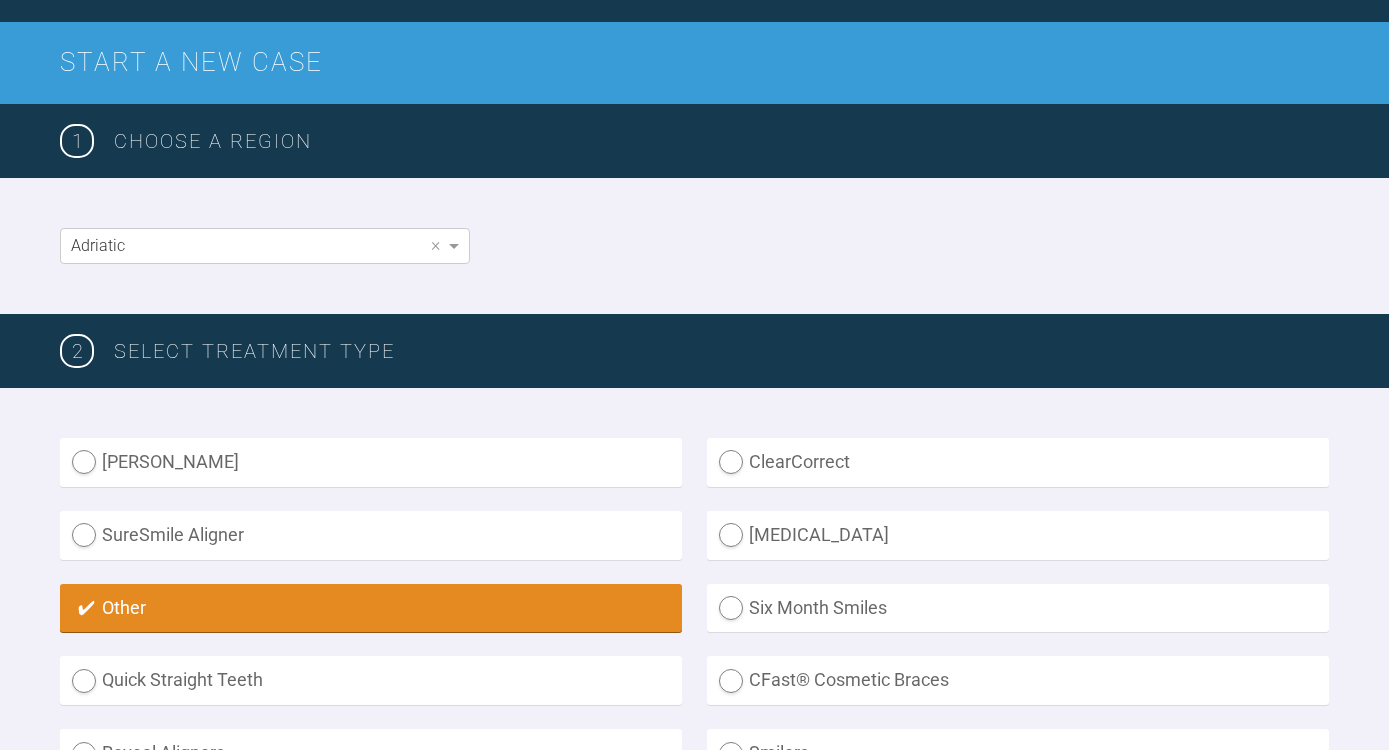 scroll, scrollTop: 0, scrollLeft: 0, axis: both 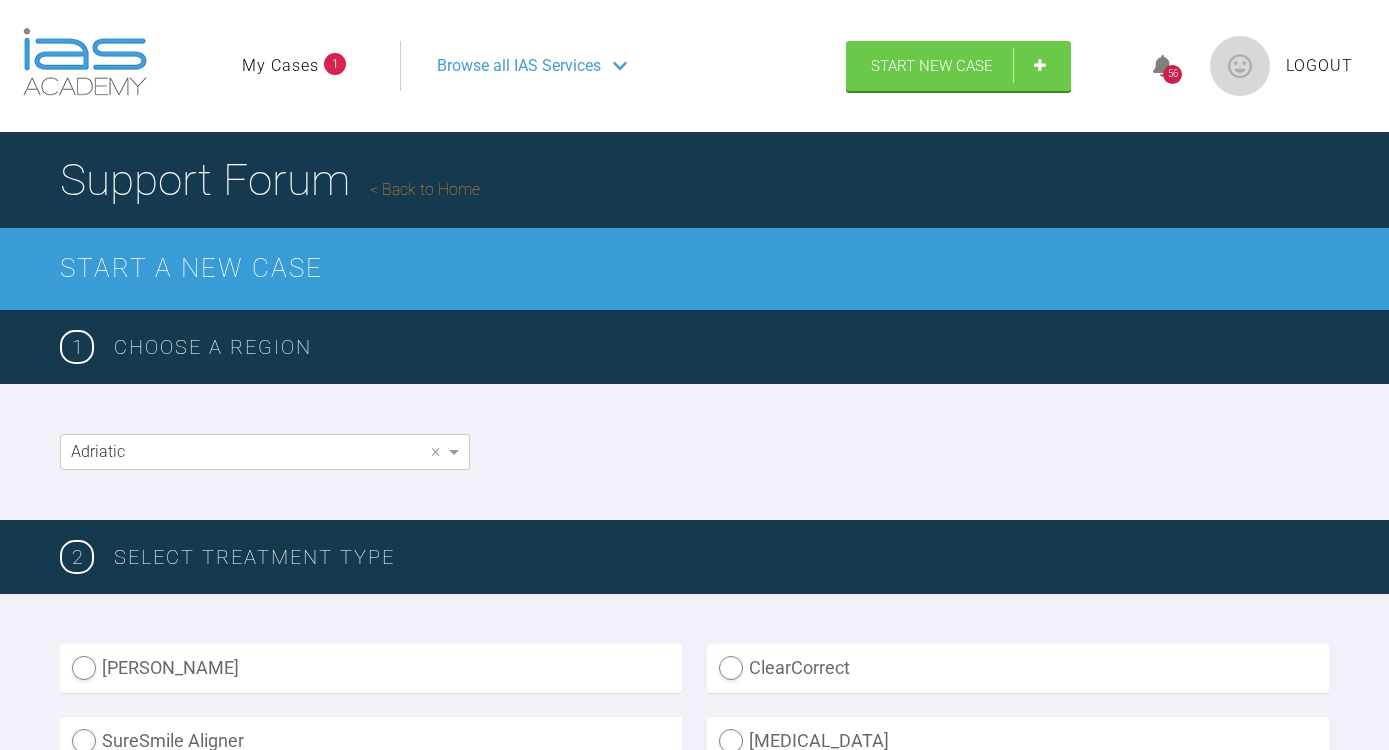 click on "Support Forum  Back to Home" at bounding box center [270, 180] 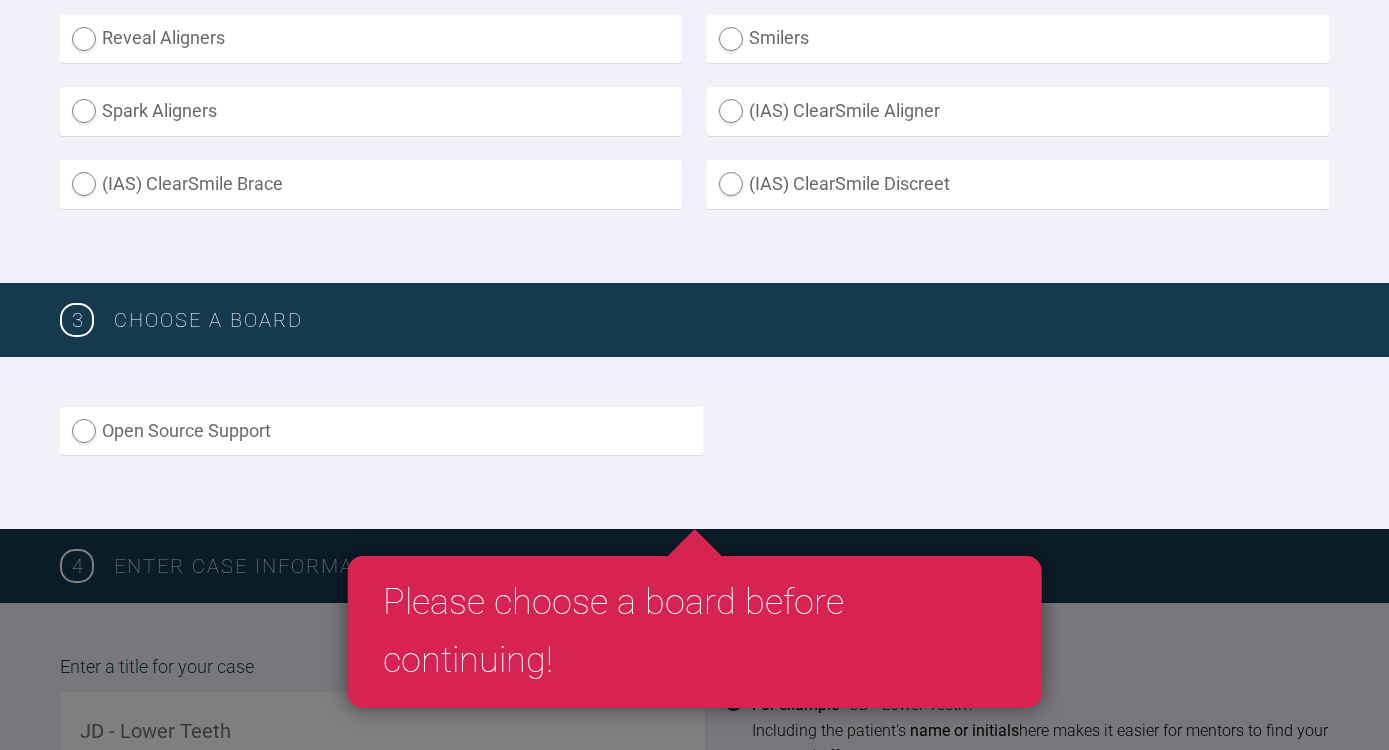 click on "Open Source Support" at bounding box center (694, 443) 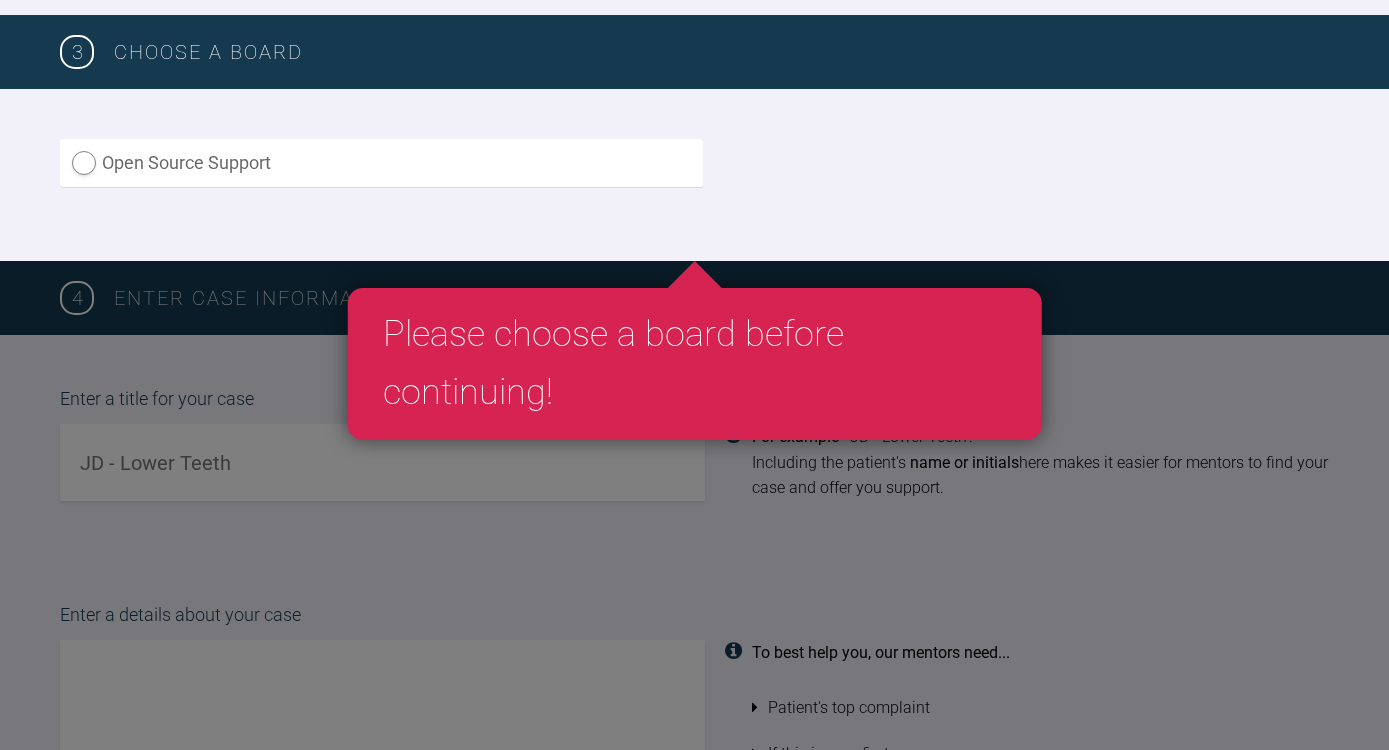 scroll, scrollTop: 1195, scrollLeft: 0, axis: vertical 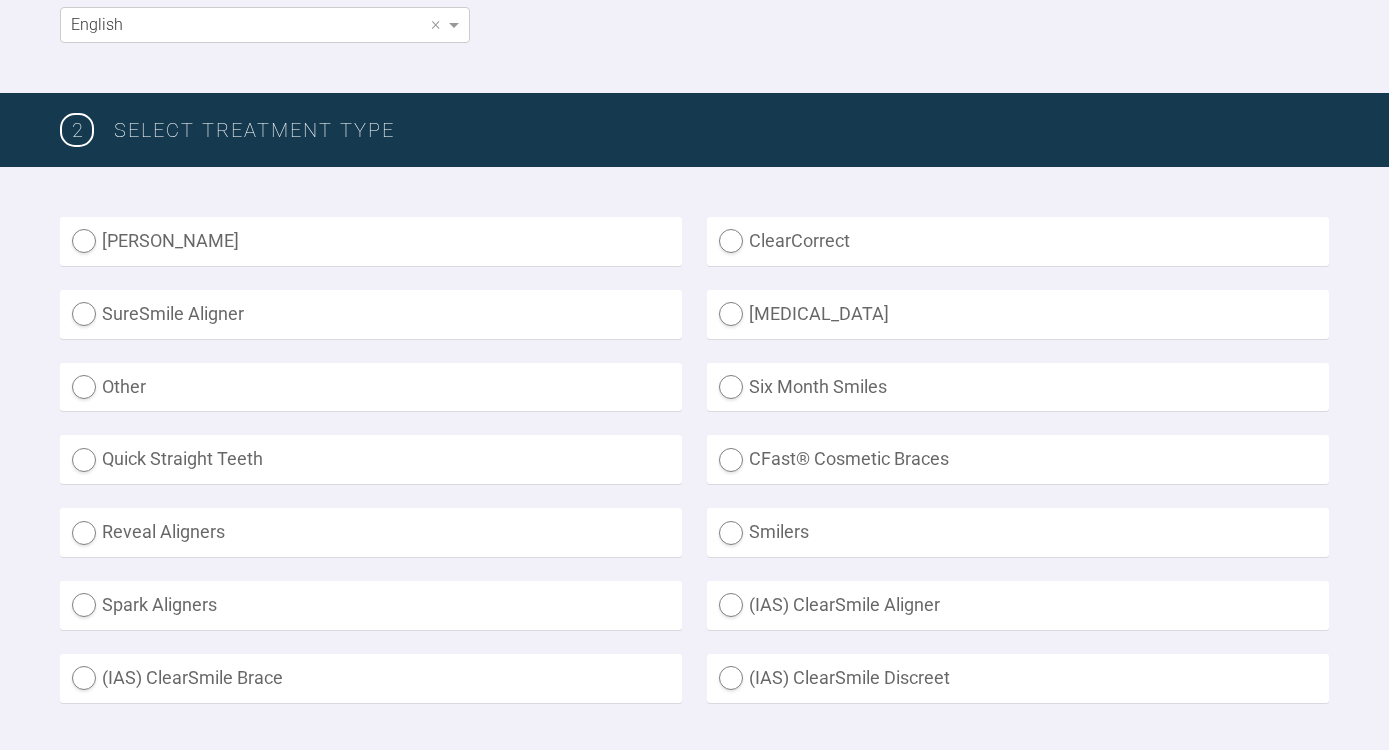 click on "Other" at bounding box center (371, 387) 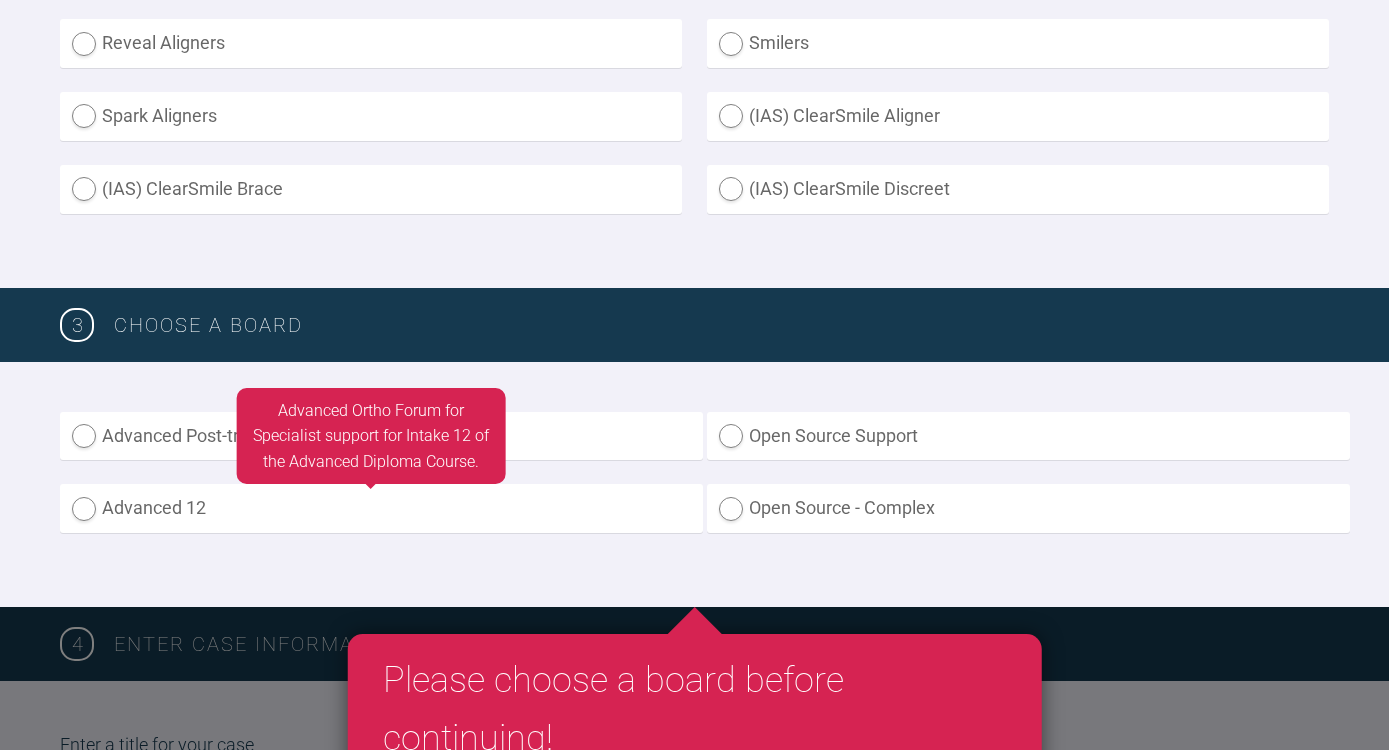 click on "Advanced 12" at bounding box center [381, 508] 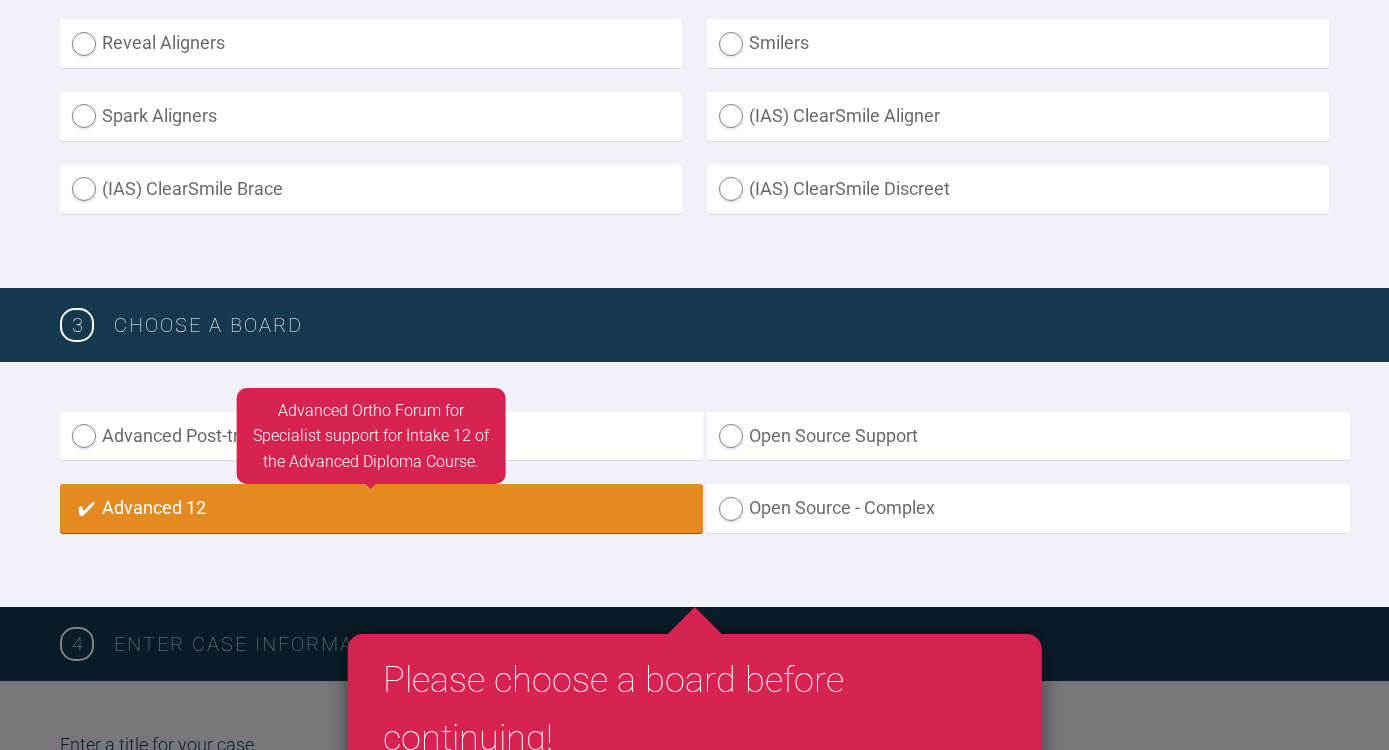 radio on "true" 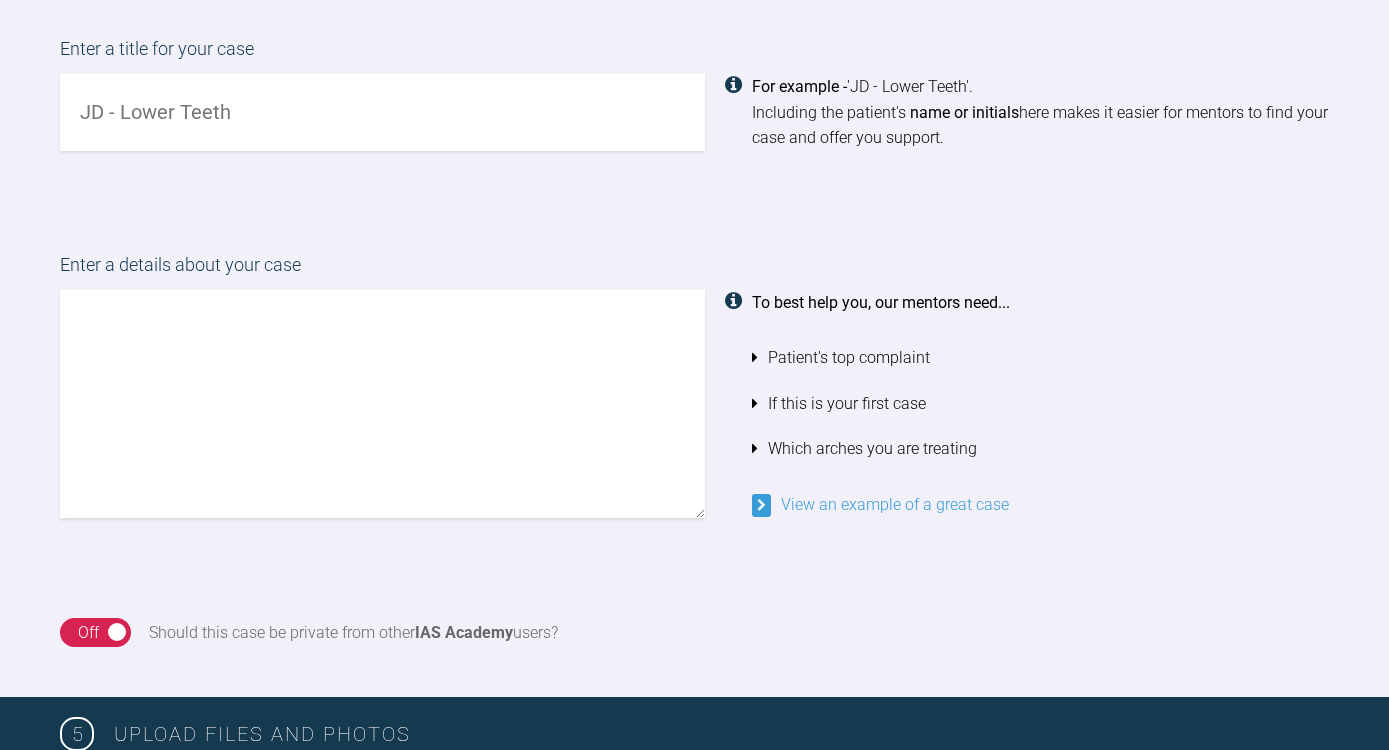 scroll, scrollTop: 1645, scrollLeft: 0, axis: vertical 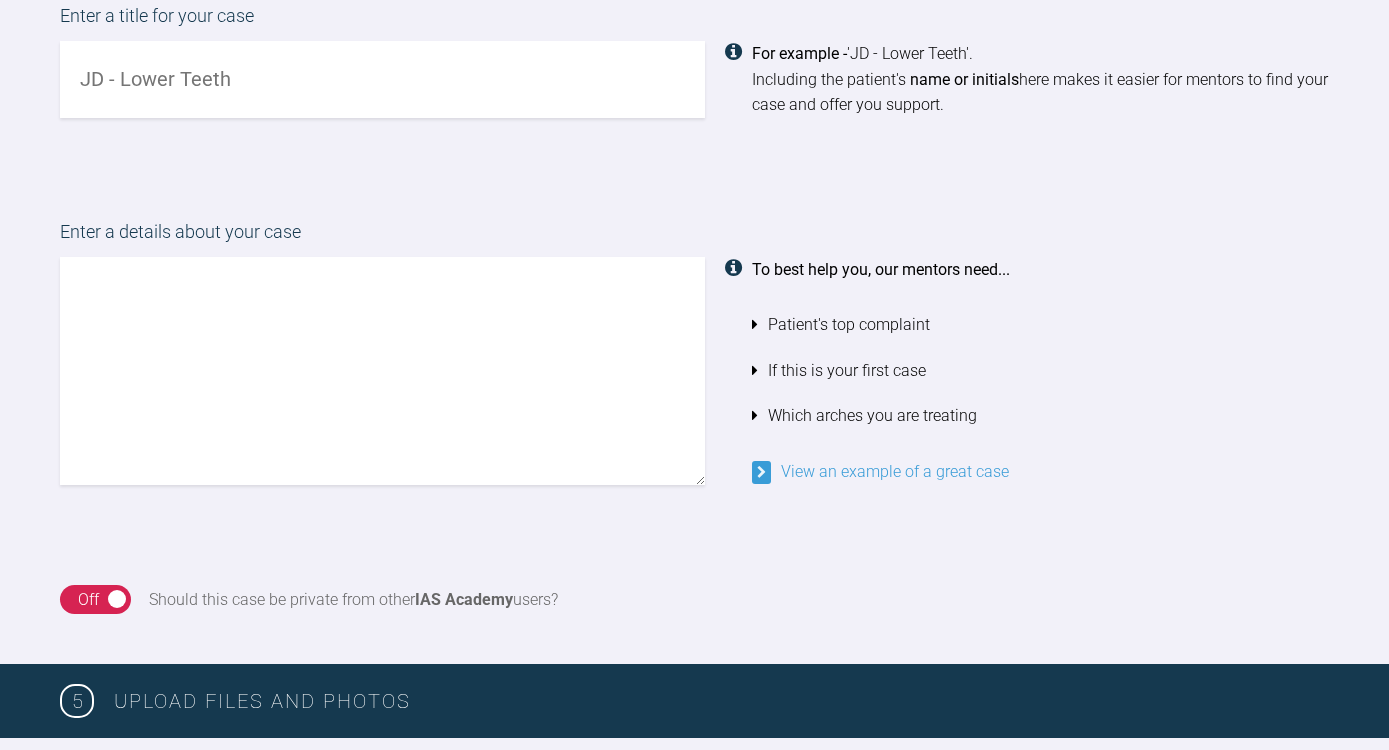 click at bounding box center [382, 79] 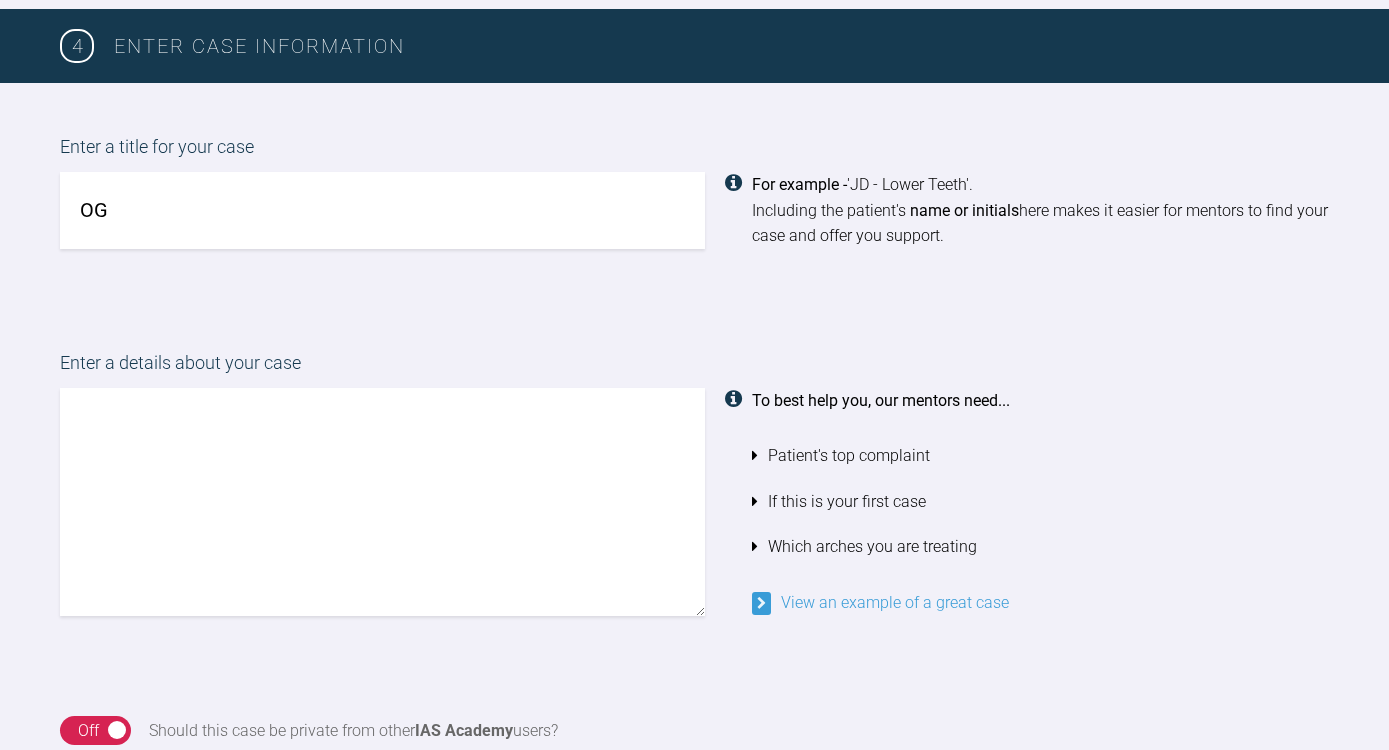 scroll, scrollTop: 1512, scrollLeft: 0, axis: vertical 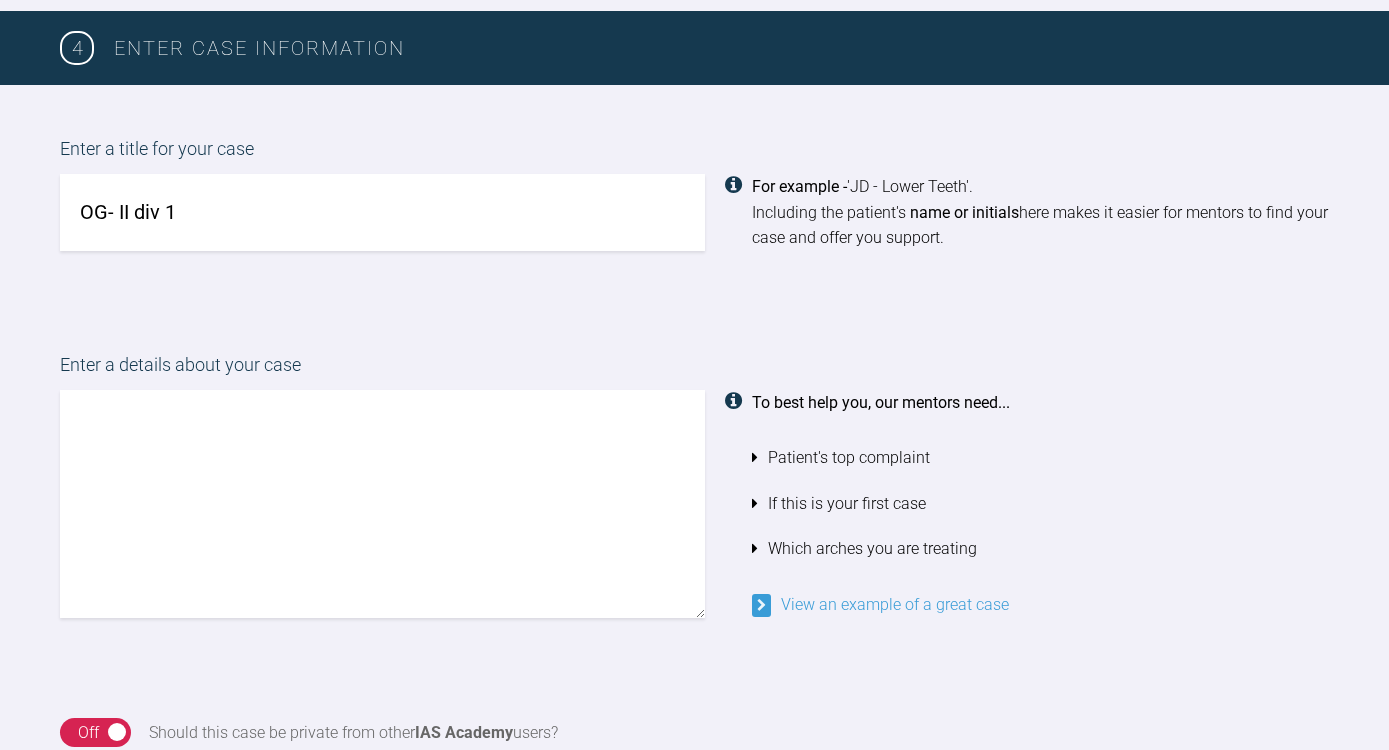 type on "OG- II div 1" 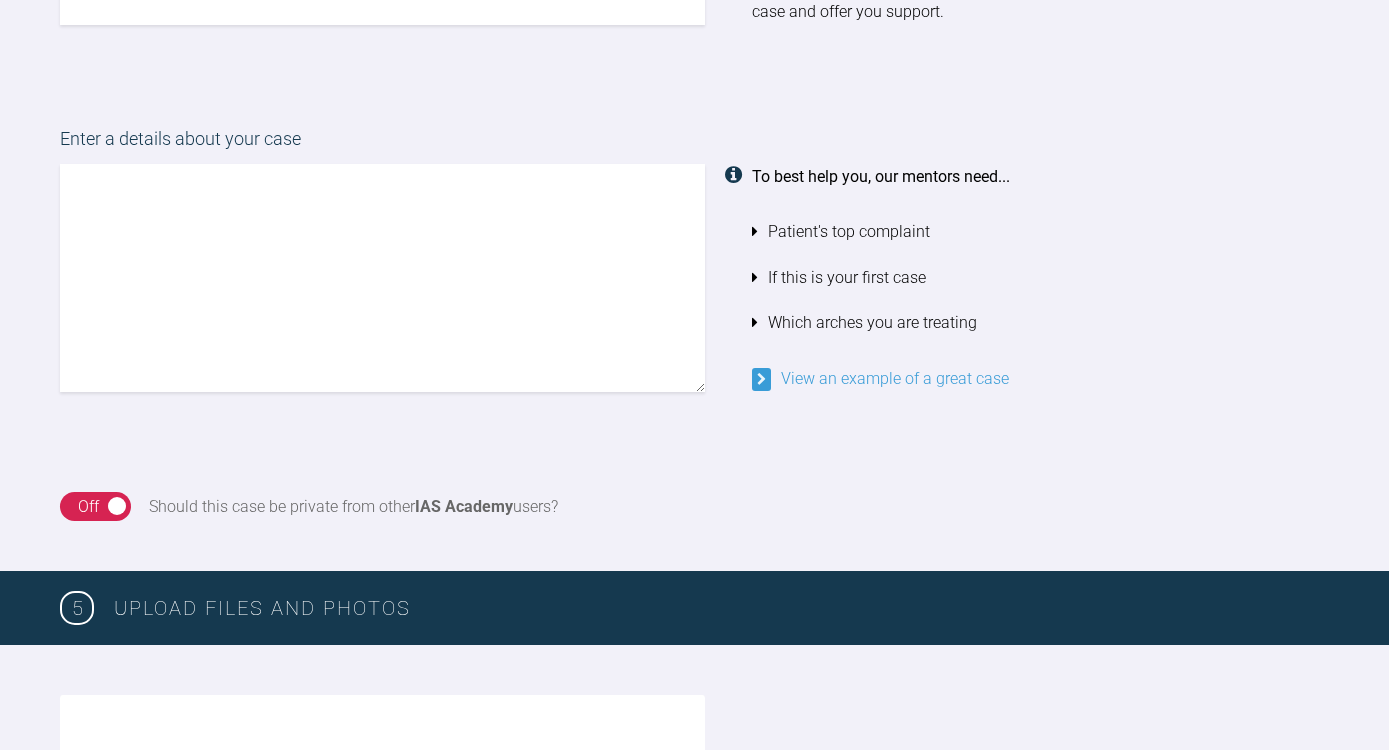 scroll, scrollTop: 1755, scrollLeft: 0, axis: vertical 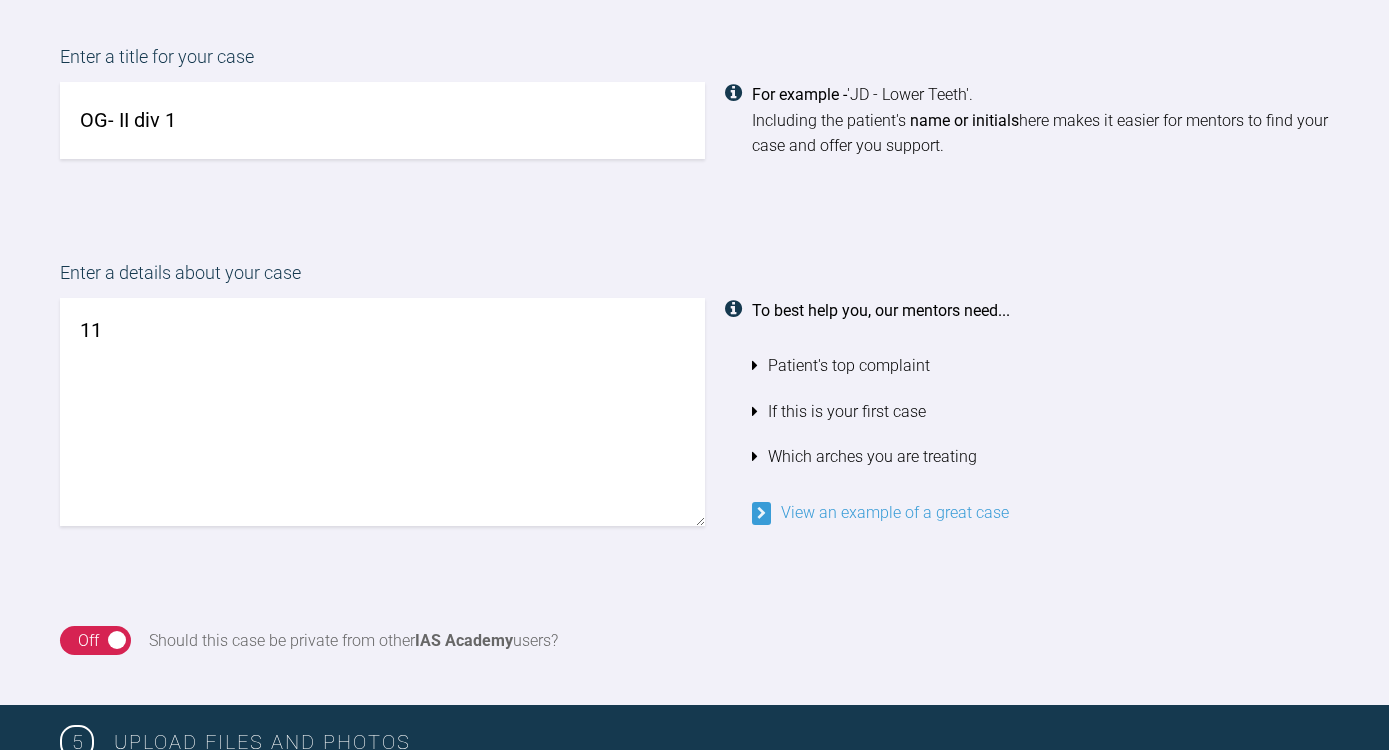click on "11" at bounding box center [382, 412] 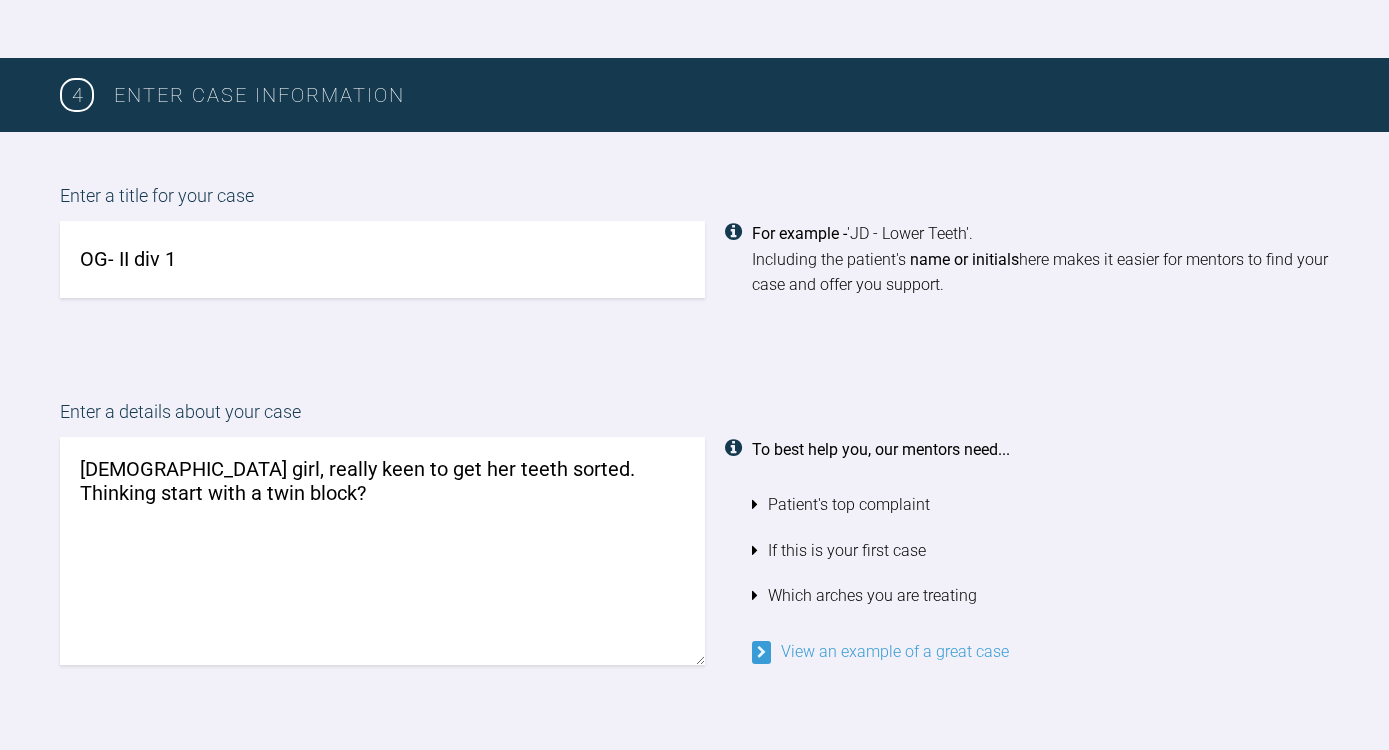 scroll, scrollTop: 1440, scrollLeft: 0, axis: vertical 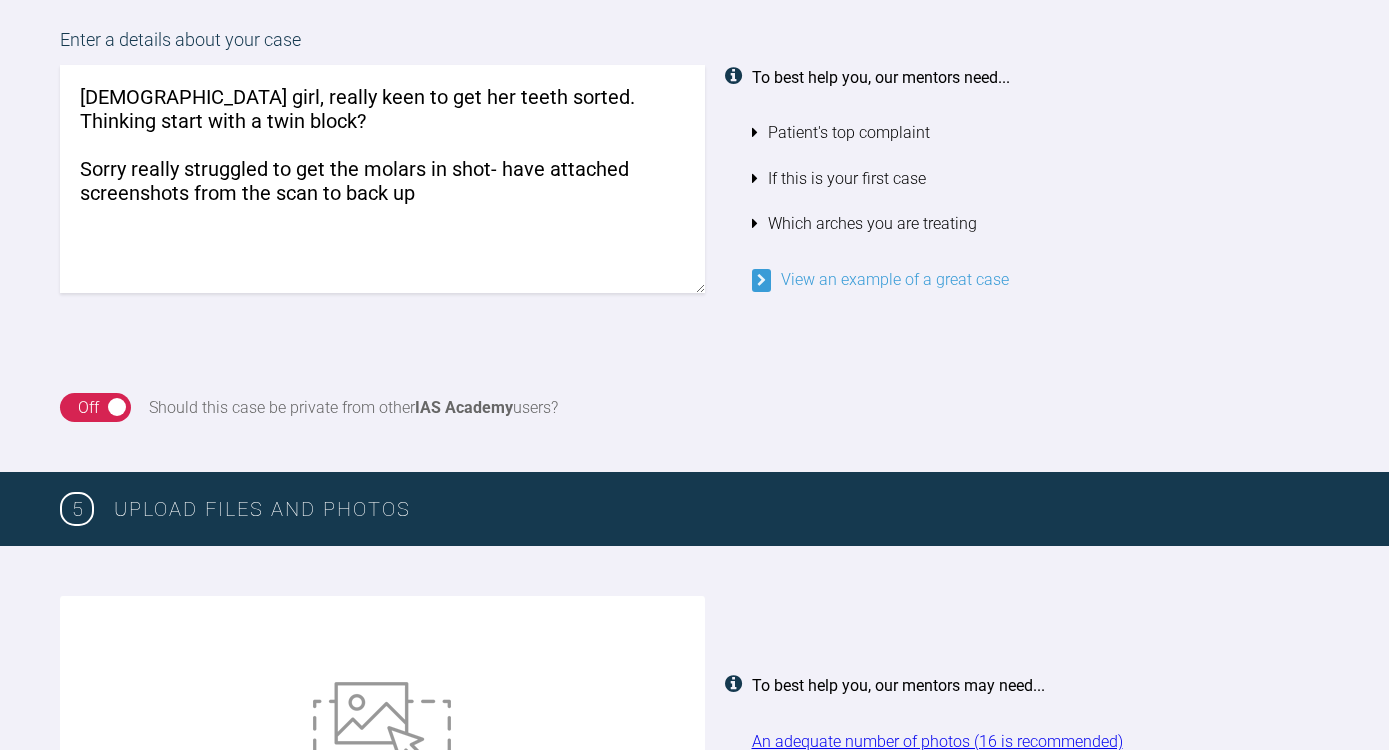 click on "[DEMOGRAPHIC_DATA] girl, really keen to get her teeth sorted. Thinking start with a twin block?
Sorry really struggled to get the molars in shot- have attached screenshots from the scan to back up" at bounding box center [382, 179] 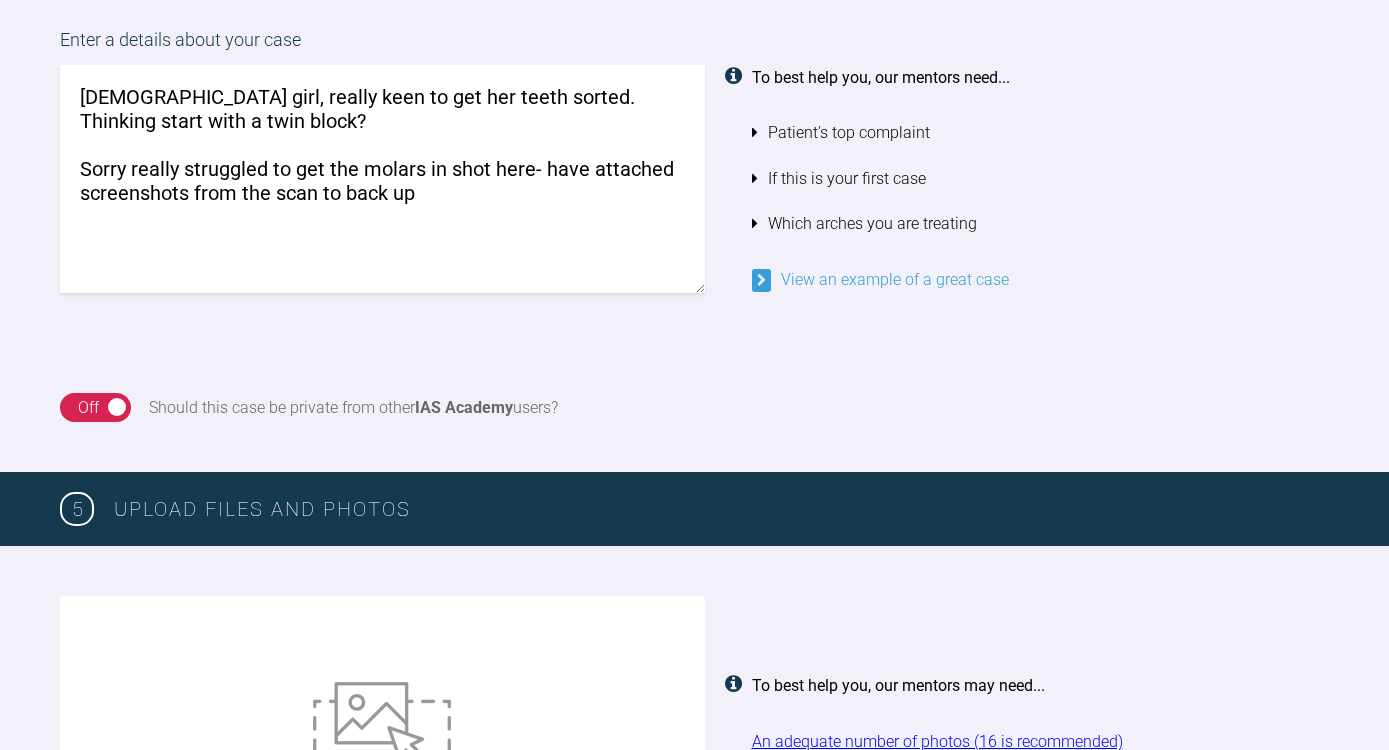 click on "[DEMOGRAPHIC_DATA] girl, really keen to get her teeth sorted. Thinking start with a twin block?
Sorry really struggled to get the molars in shot here- have attached screenshots from the scan to back up" at bounding box center [382, 179] 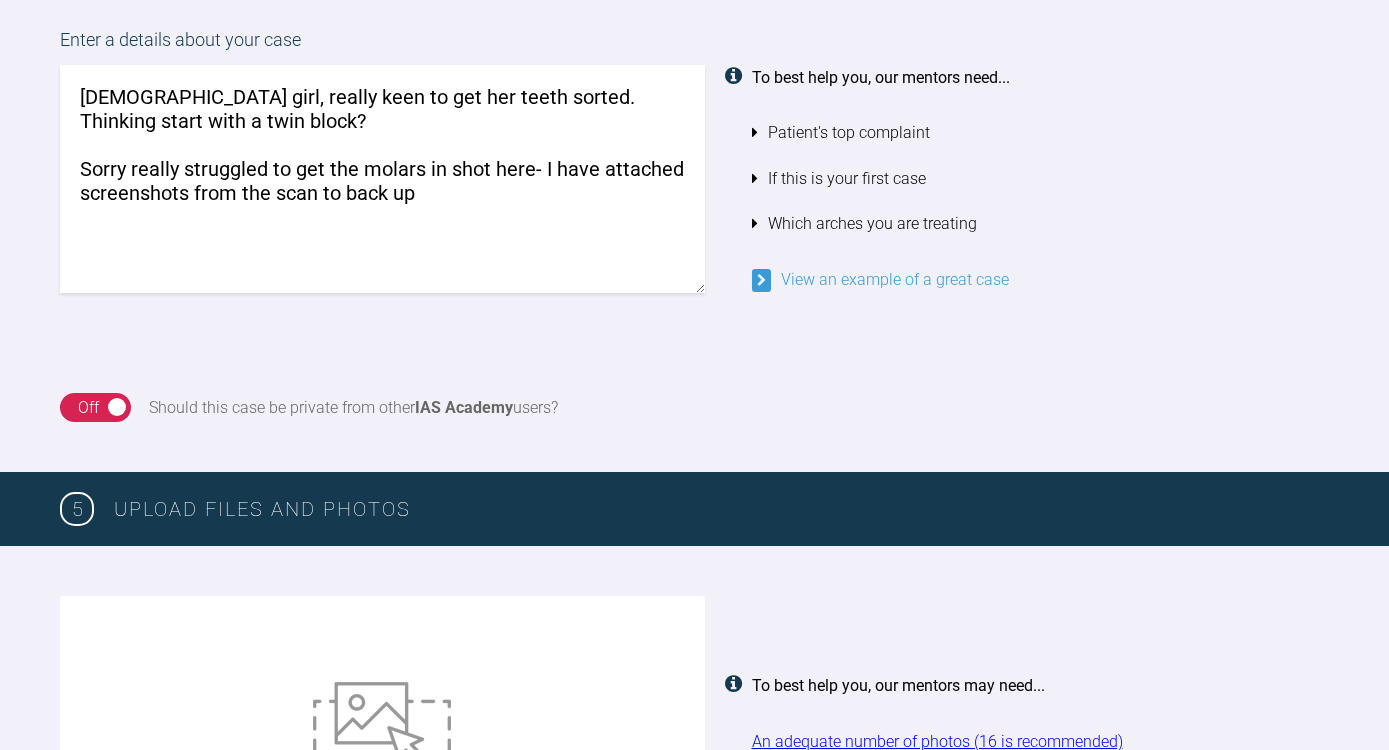 click on "[DEMOGRAPHIC_DATA] girl, really keen to get her teeth sorted. Thinking start with a twin block?
Sorry really struggled to get the molars in shot here- I have attached screenshots from the scan to back up" at bounding box center (382, 179) 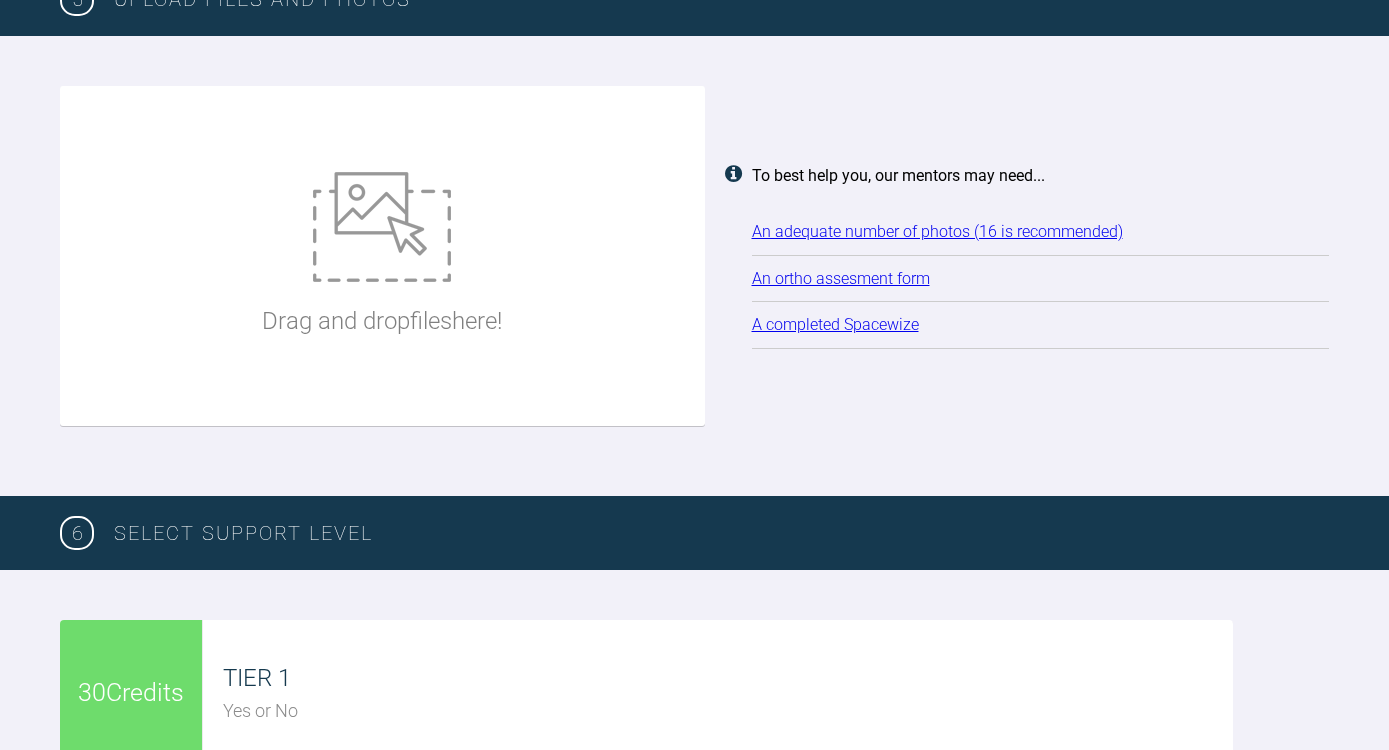 scroll, scrollTop: 2392, scrollLeft: 0, axis: vertical 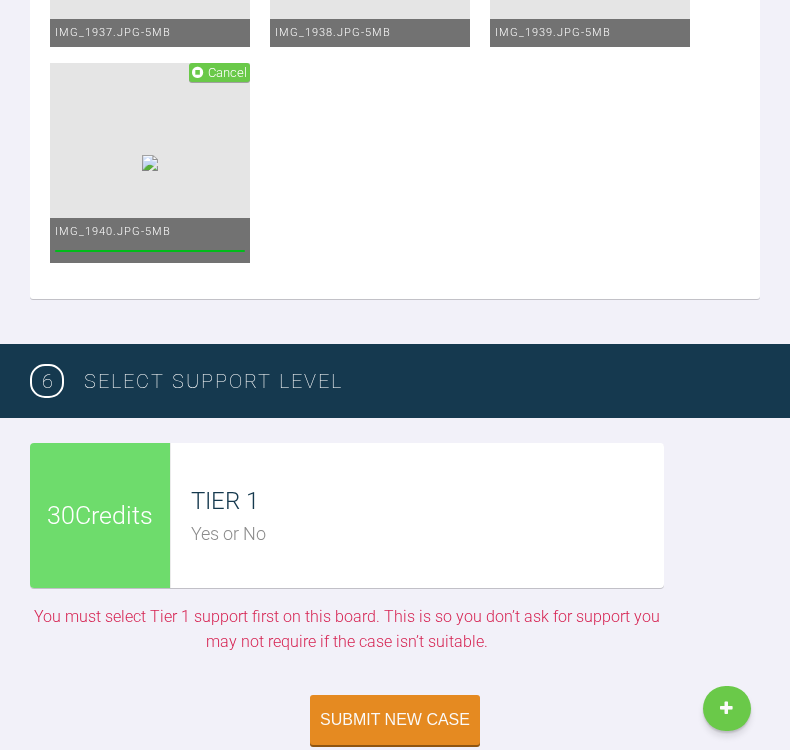 click on "Cancel" at bounding box center [227, 72] 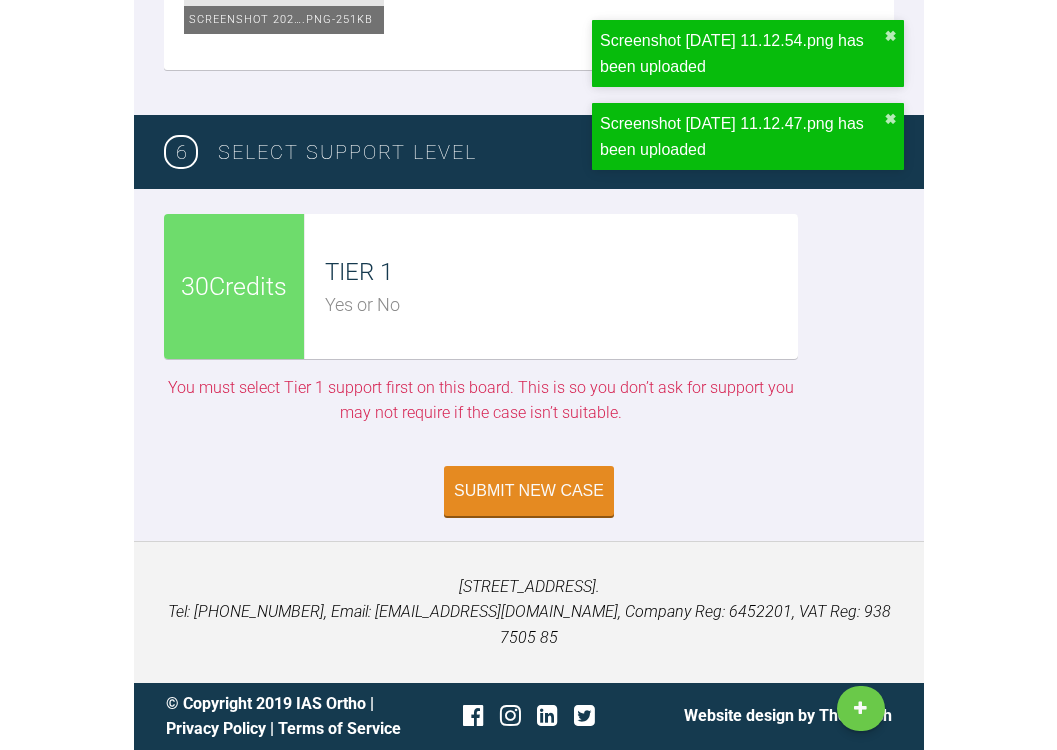 scroll, scrollTop: 3770, scrollLeft: 0, axis: vertical 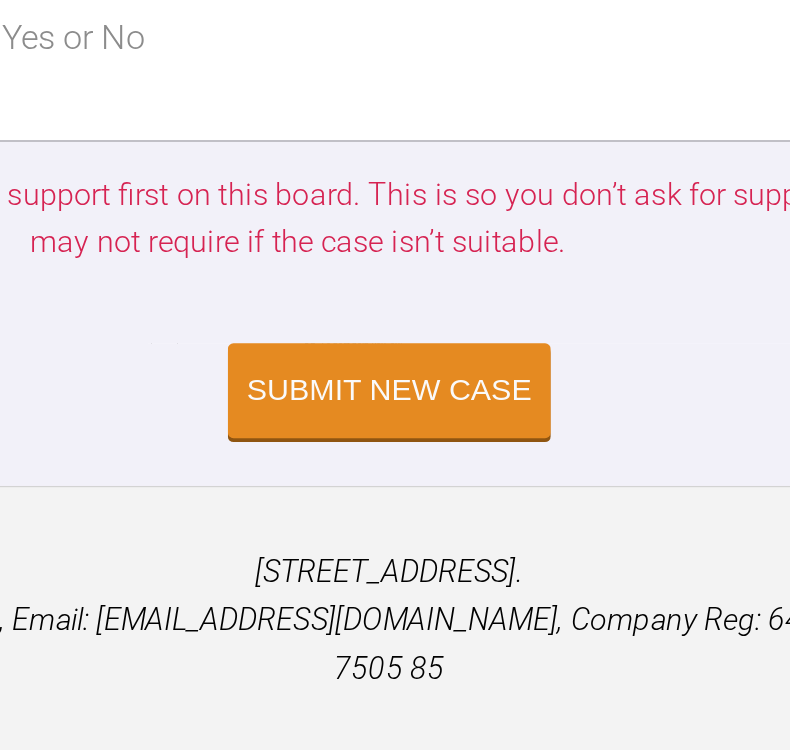 click at bounding box center (200, -157) 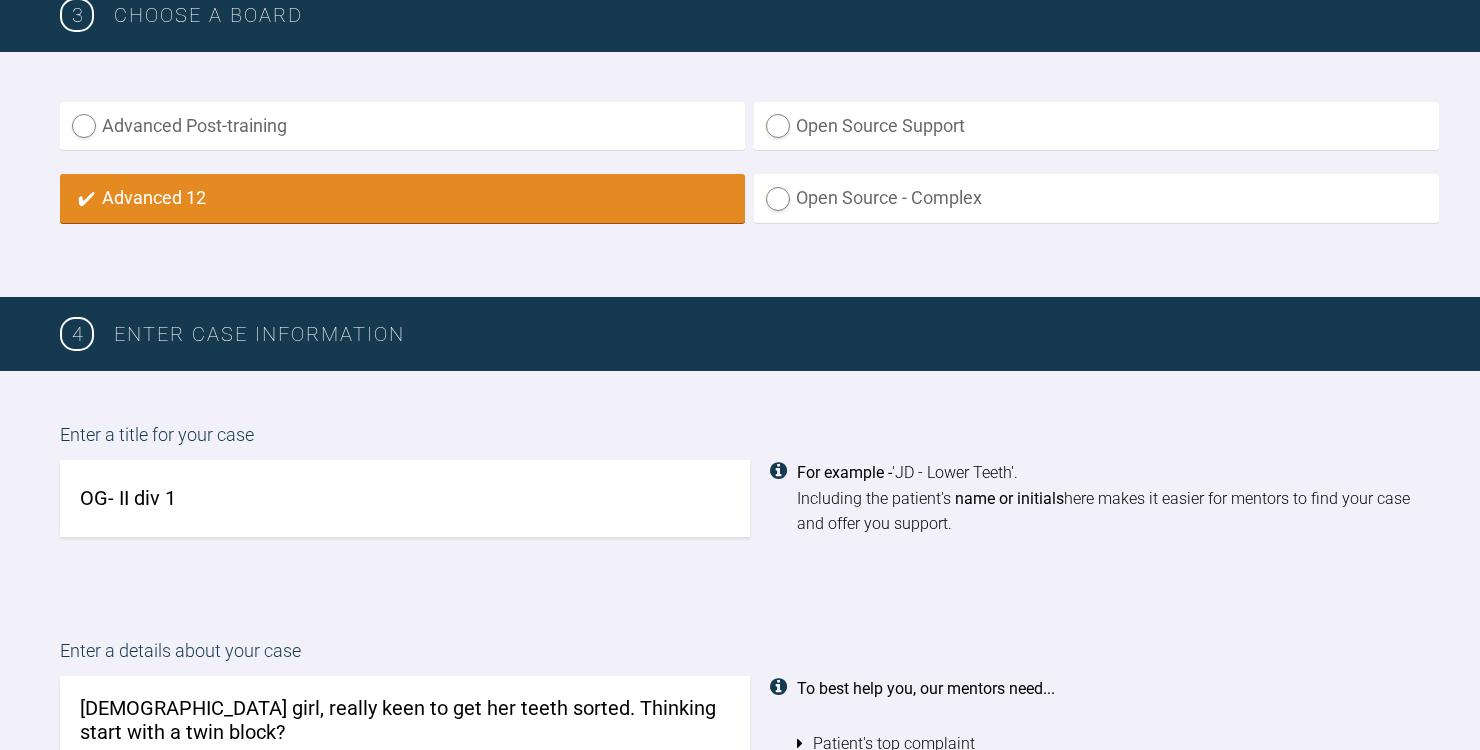 scroll, scrollTop: 1658, scrollLeft: 0, axis: vertical 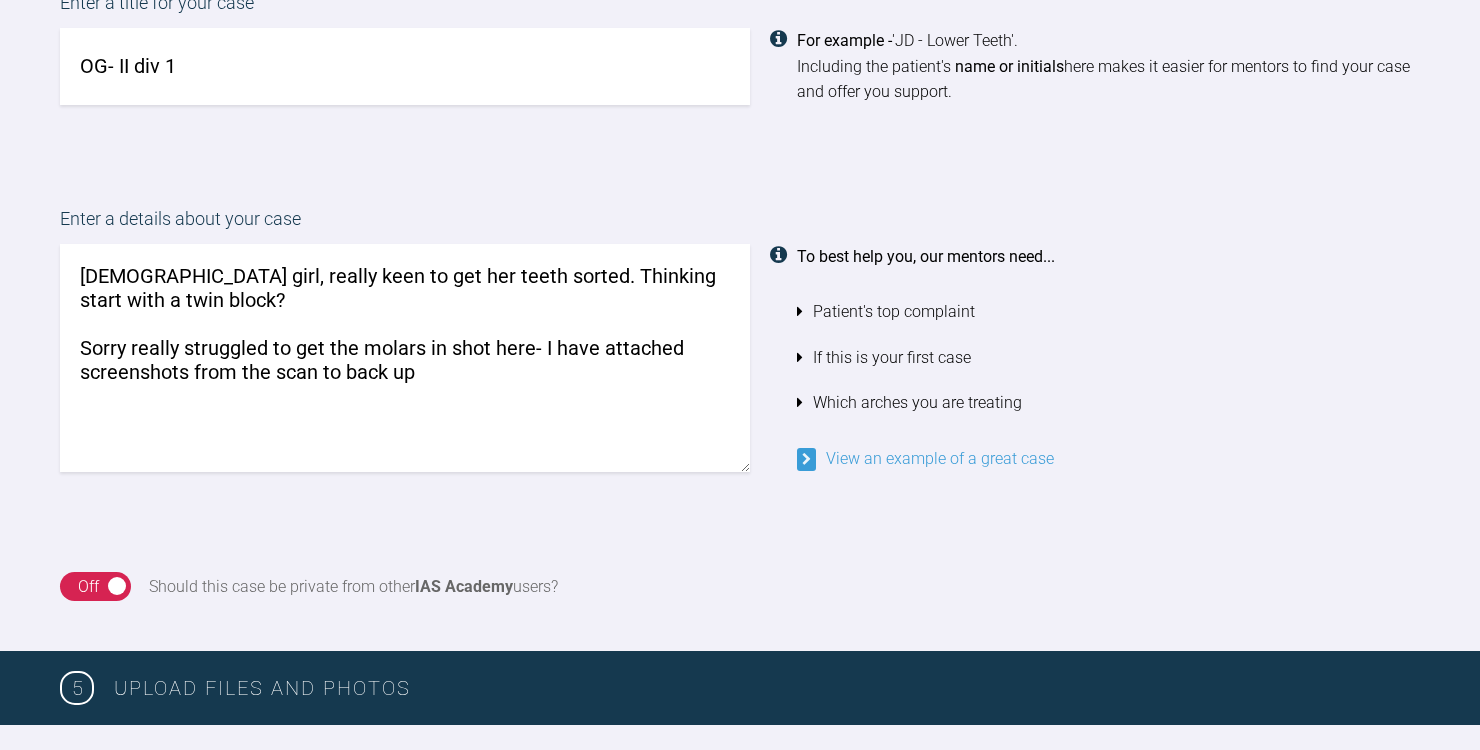 click on "[DEMOGRAPHIC_DATA] girl, really keen to get her teeth sorted. Thinking start with a twin block?
Sorry really struggled to get the molars in shot here- I have attached screenshots from the scan to back up" at bounding box center [405, 358] 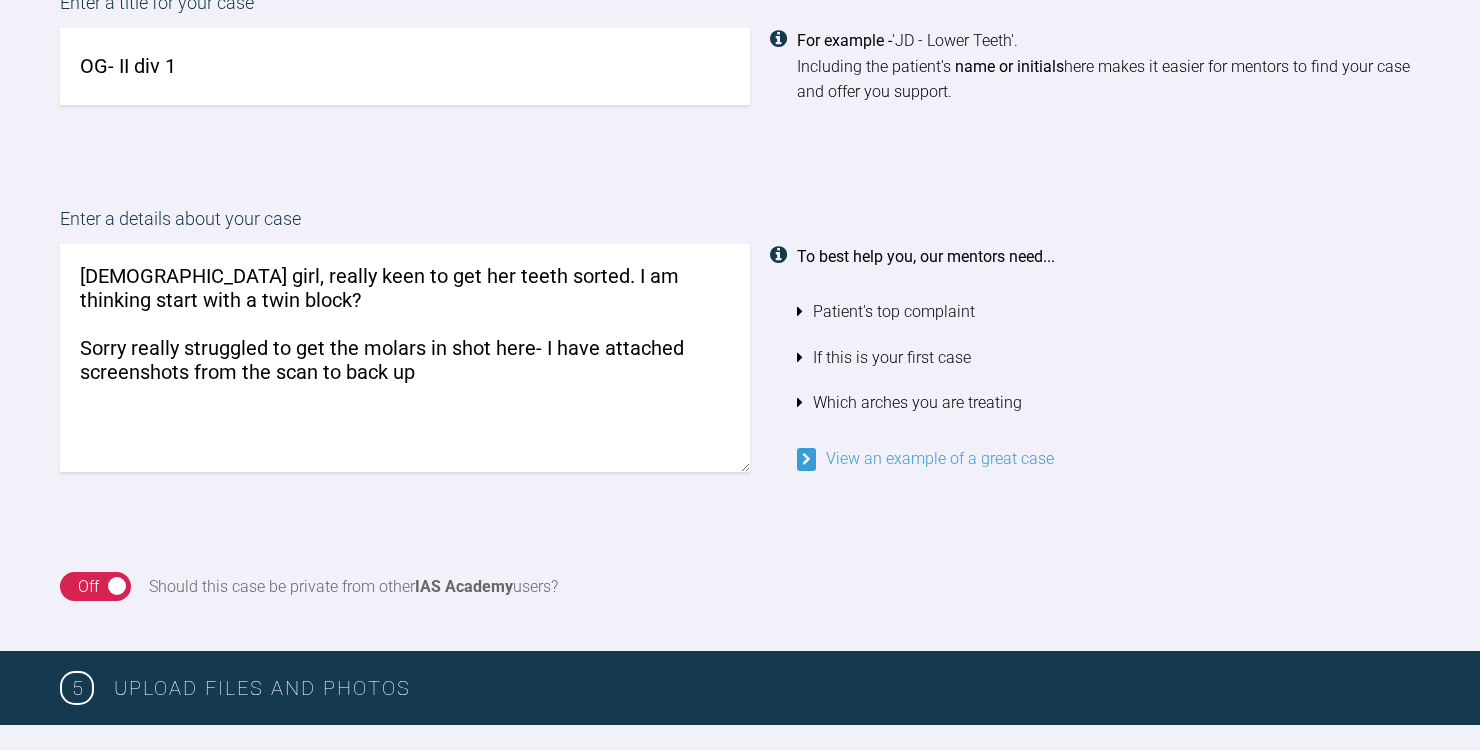 click on "[DEMOGRAPHIC_DATA] girl, really keen to get her teeth sorted. I am thinking start with a twin block?
Sorry really struggled to get the molars in shot here- I have attached screenshots from the scan to back up" at bounding box center (405, 358) 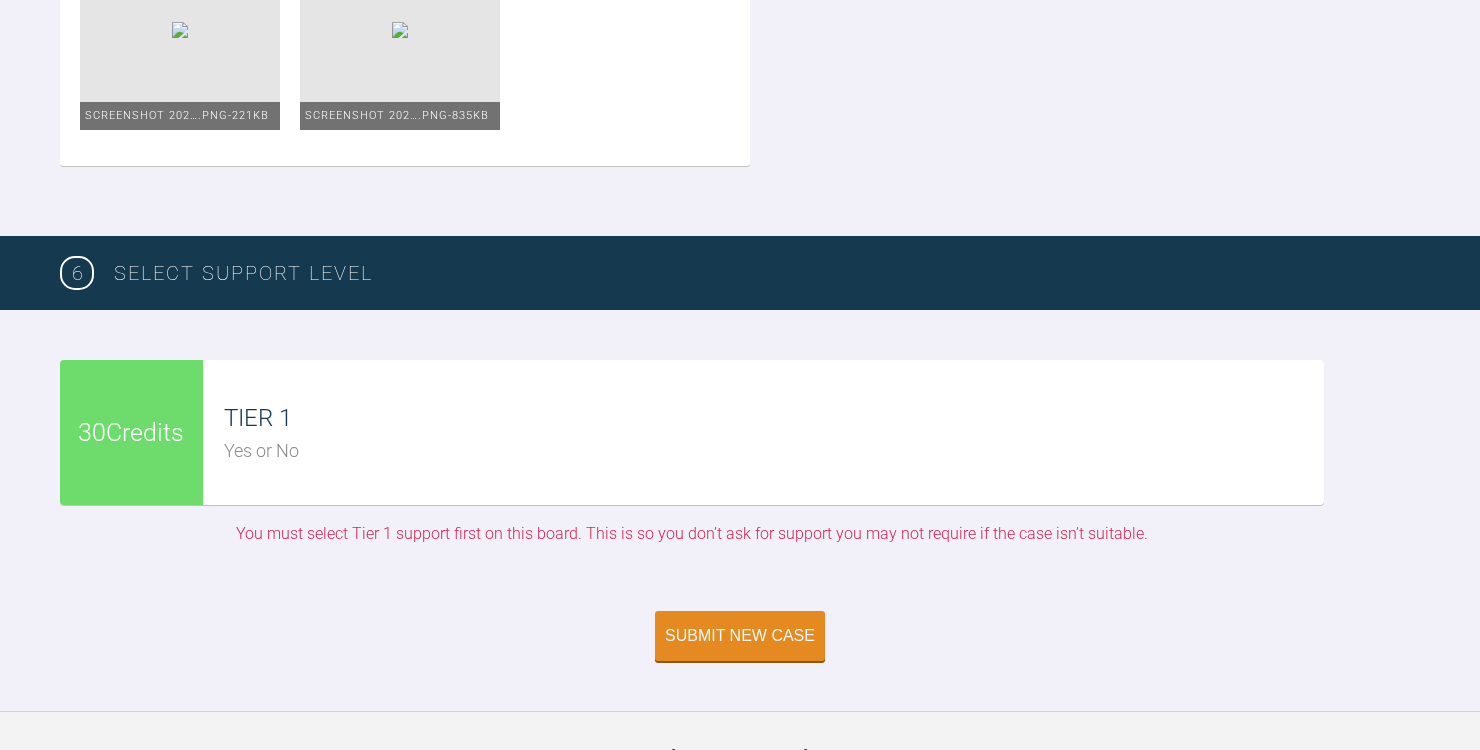 scroll, scrollTop: 4610, scrollLeft: 0, axis: vertical 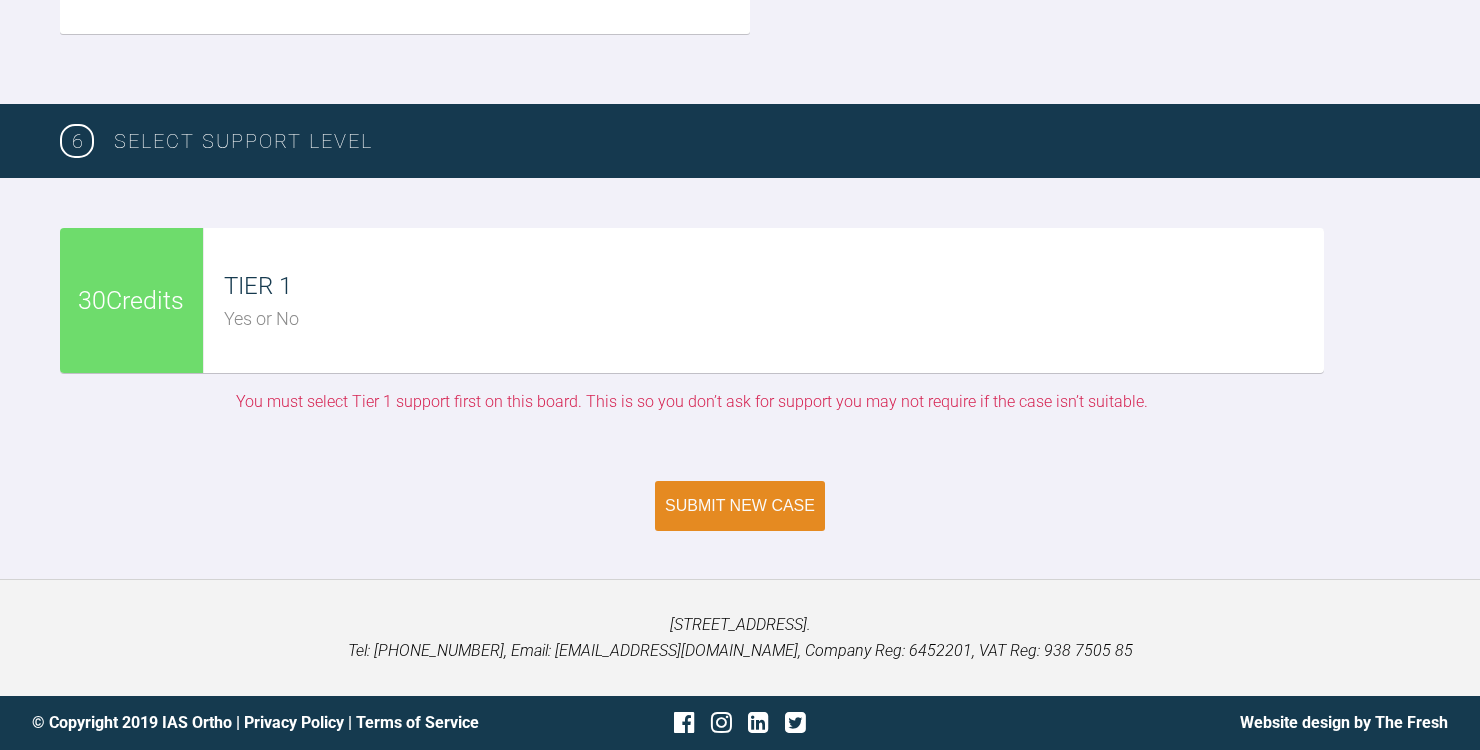 type on "[DEMOGRAPHIC_DATA] girl, really keen to get her teeth sorted. I am thinking of starting with a twin block?
Sorry really struggled to get the molars in shot here- I have attached screenshots from the scan to back up" 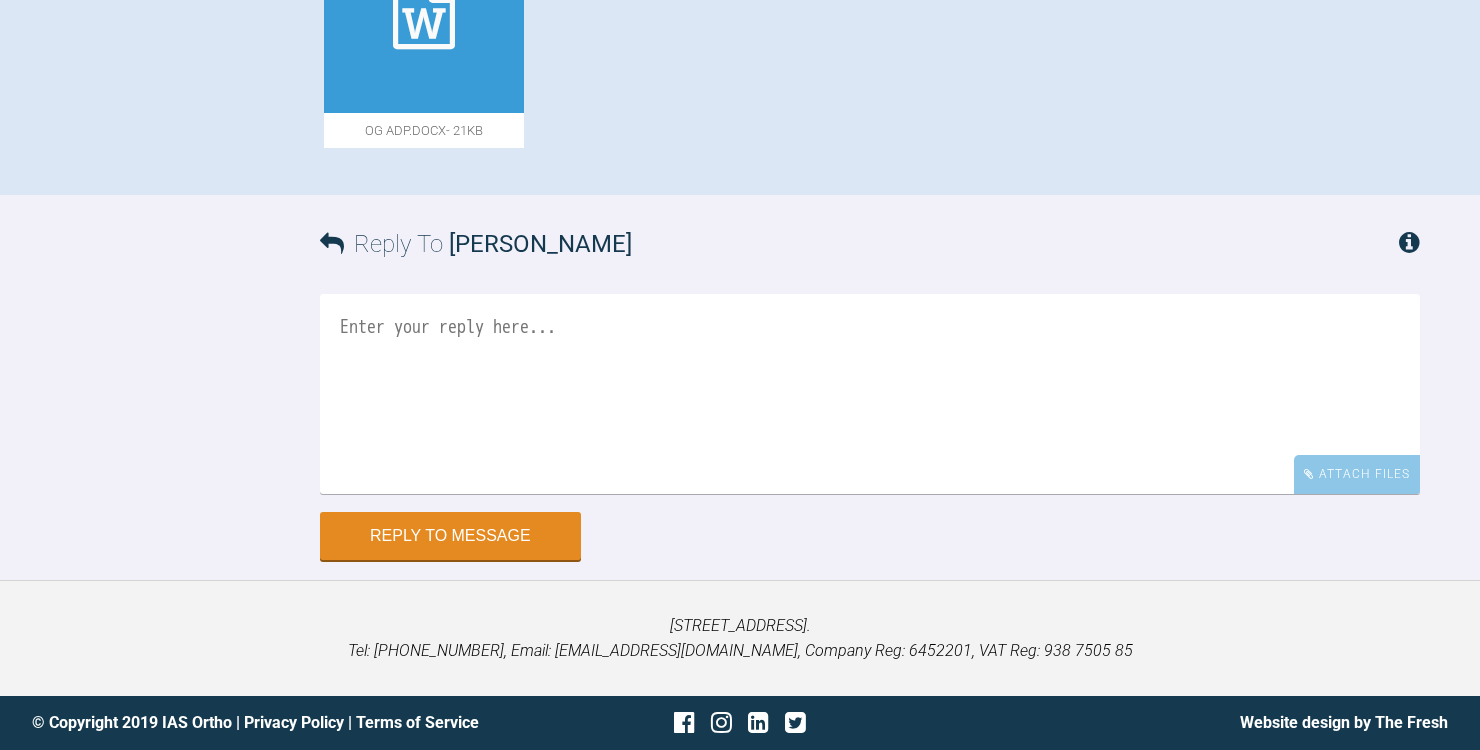 scroll, scrollTop: 611, scrollLeft: 0, axis: vertical 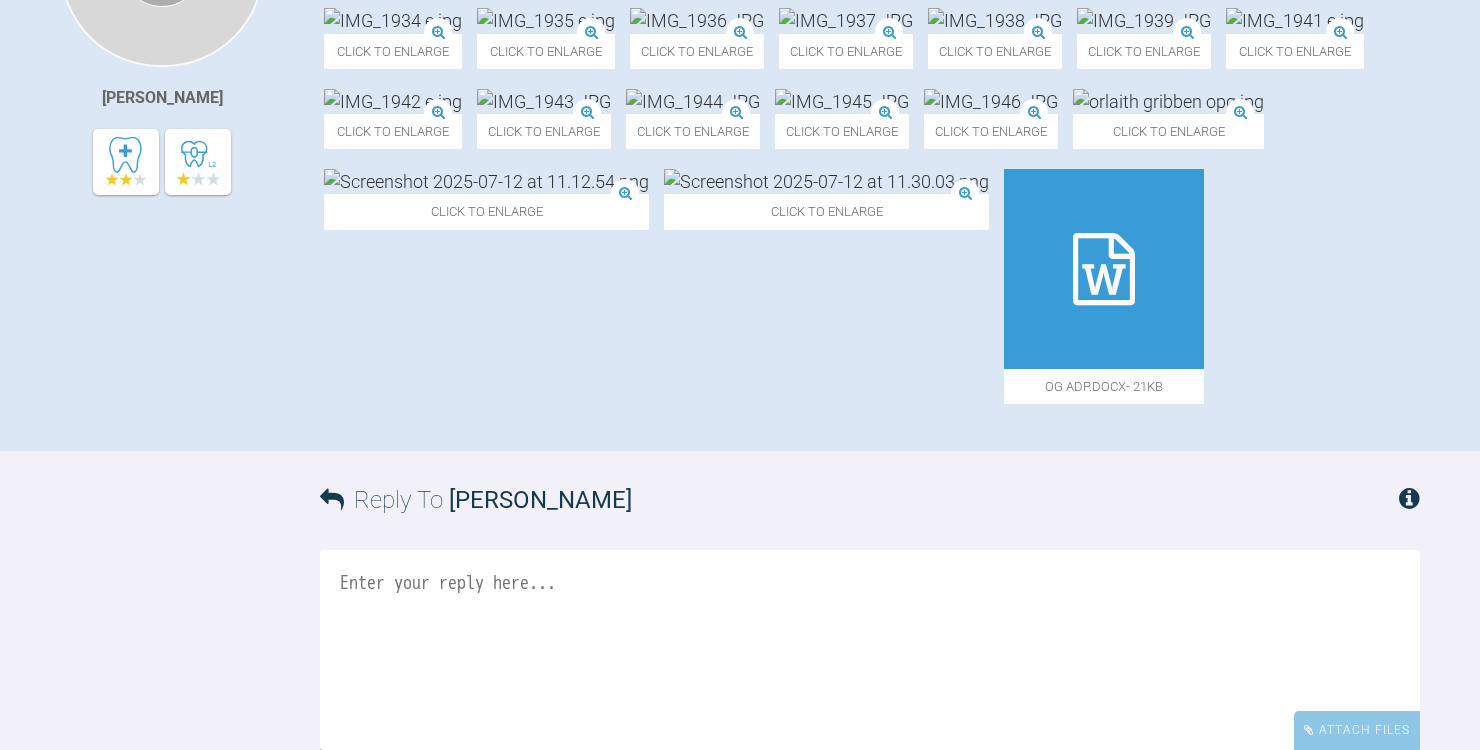 click at bounding box center [1168, 101] 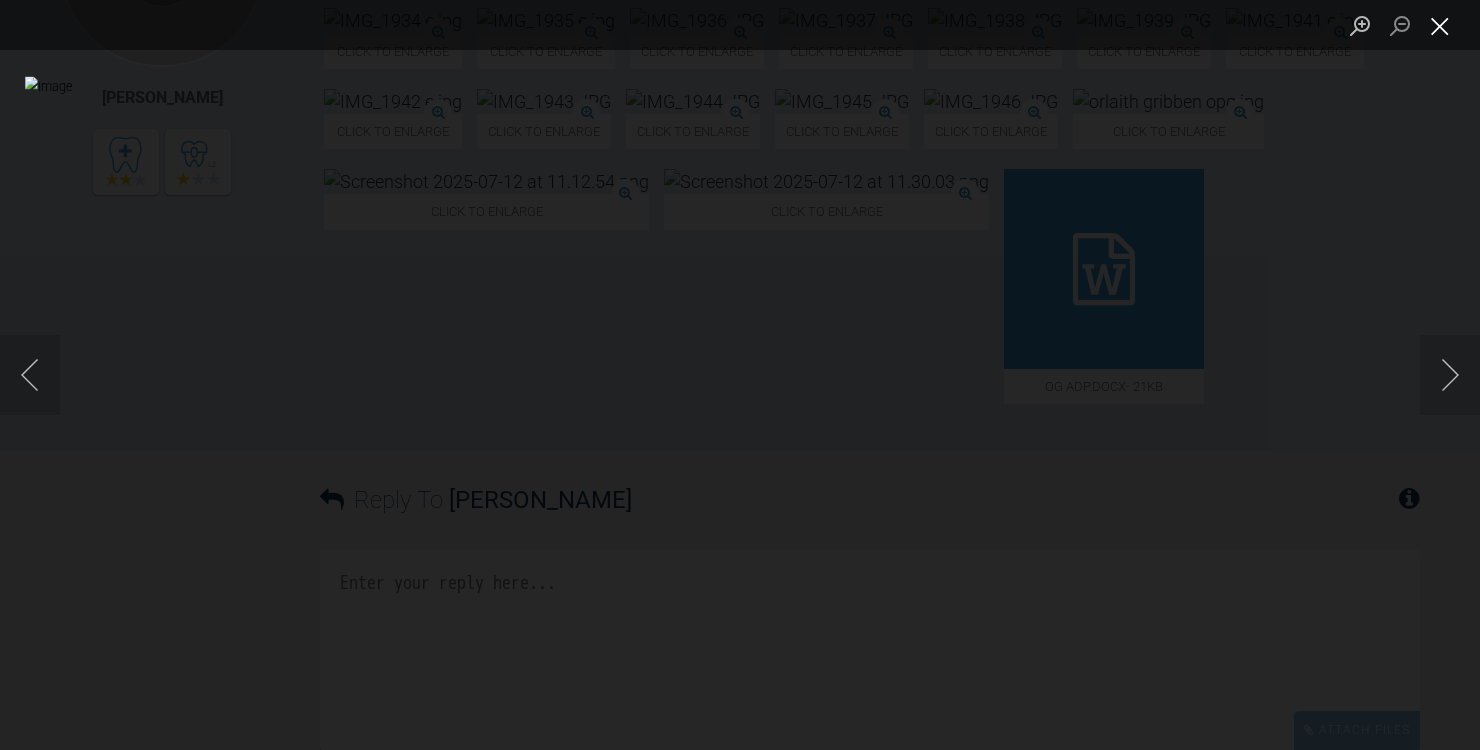 click at bounding box center (1440, 25) 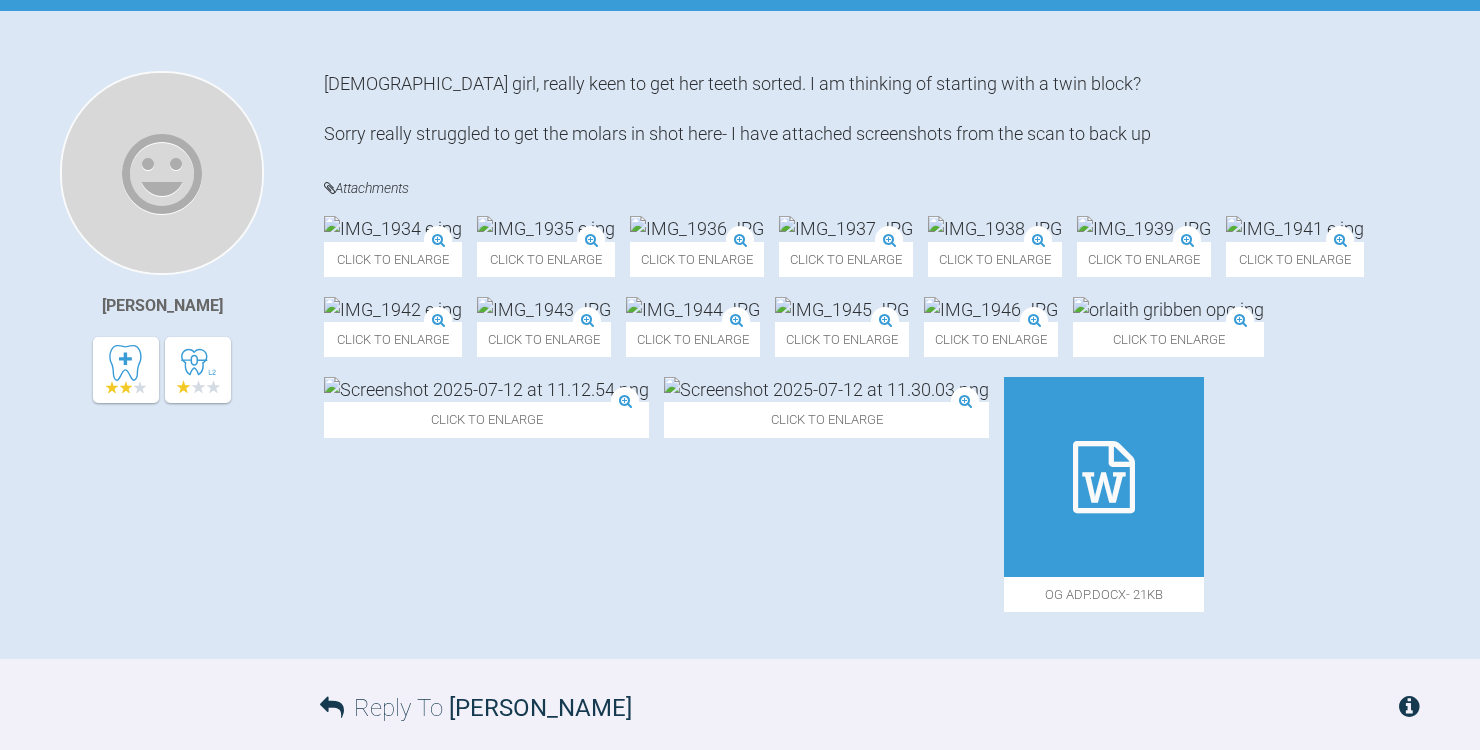scroll, scrollTop: 0, scrollLeft: 0, axis: both 